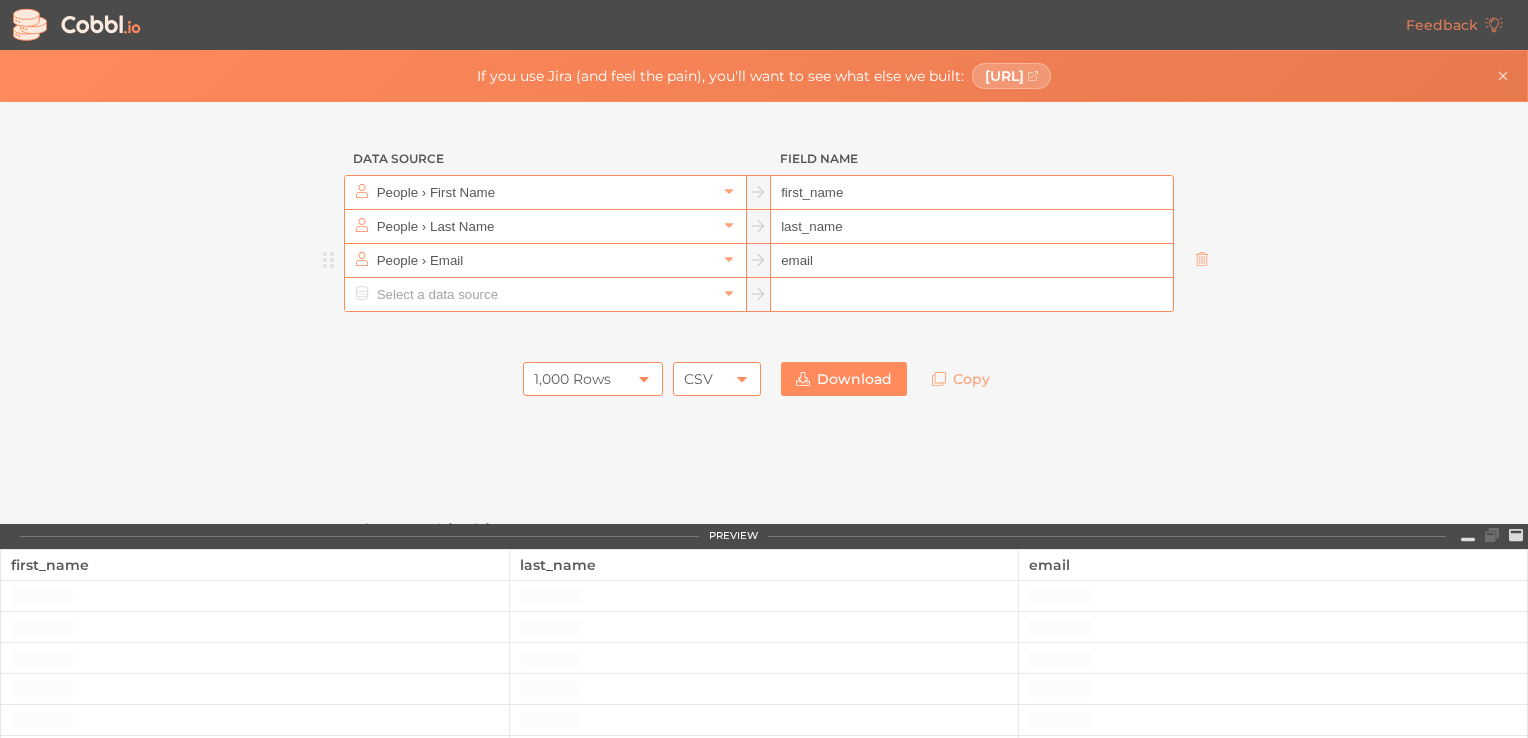 scroll, scrollTop: 0, scrollLeft: 0, axis: both 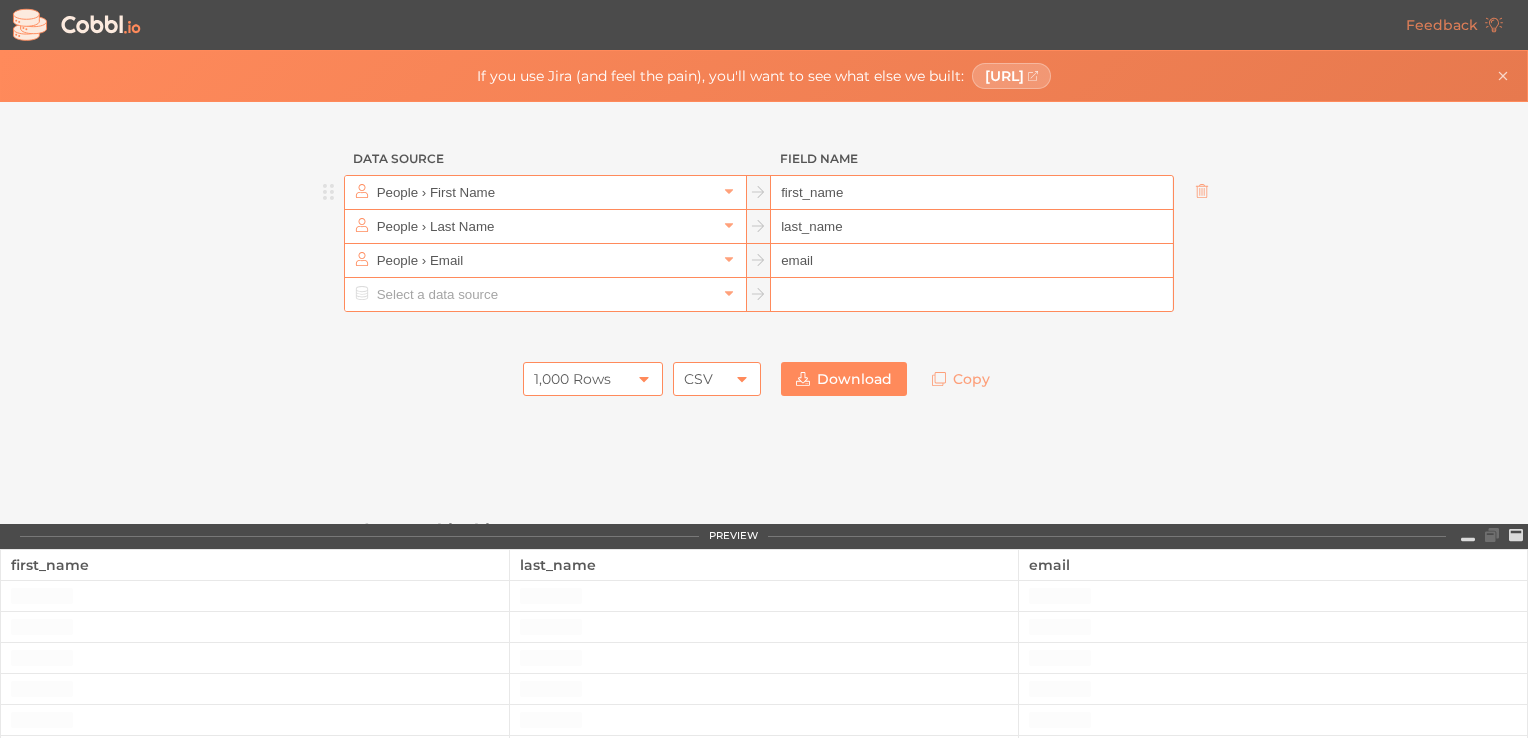 click on "People › First Name" at bounding box center (544, 192) 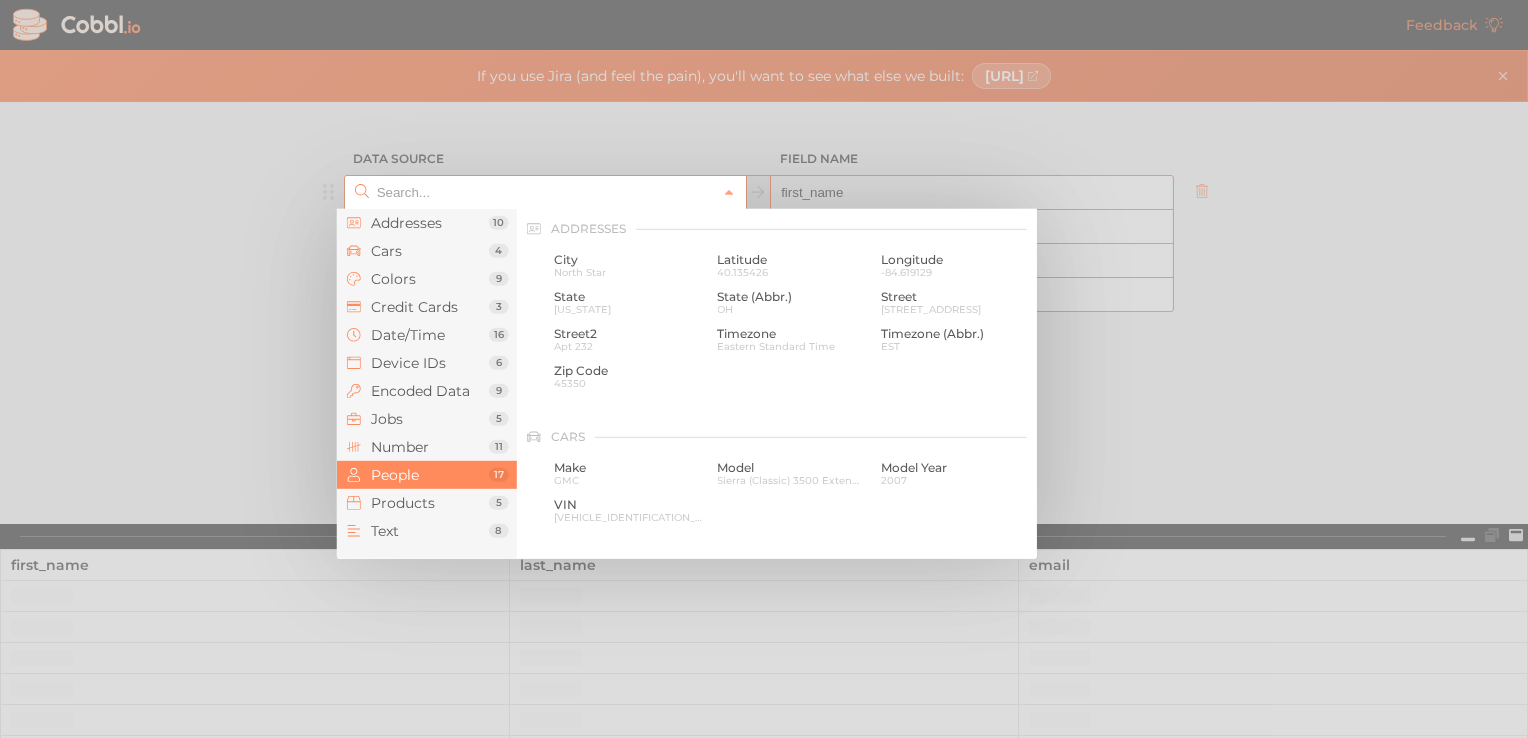 scroll, scrollTop: 1541, scrollLeft: 0, axis: vertical 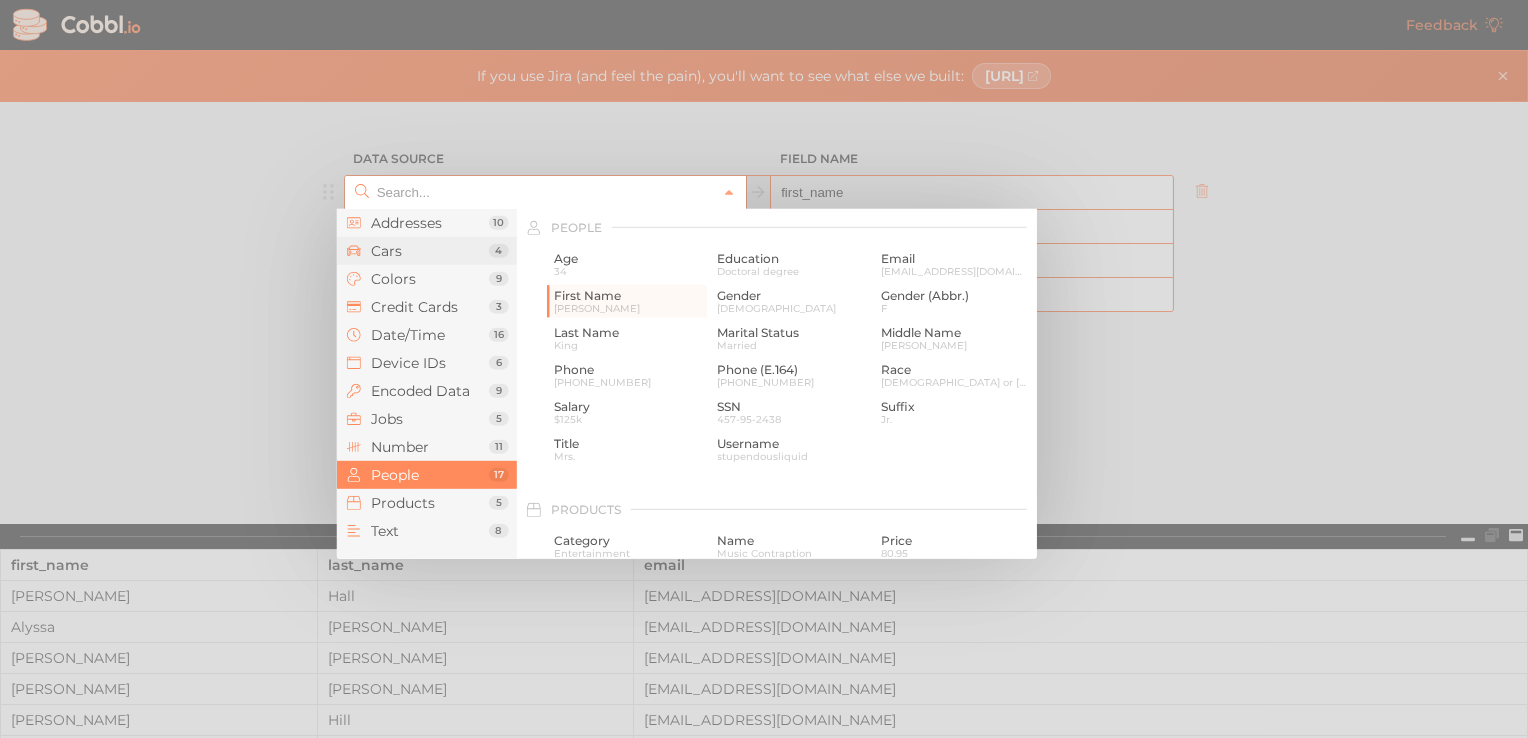 click on "Cars" at bounding box center (430, 251) 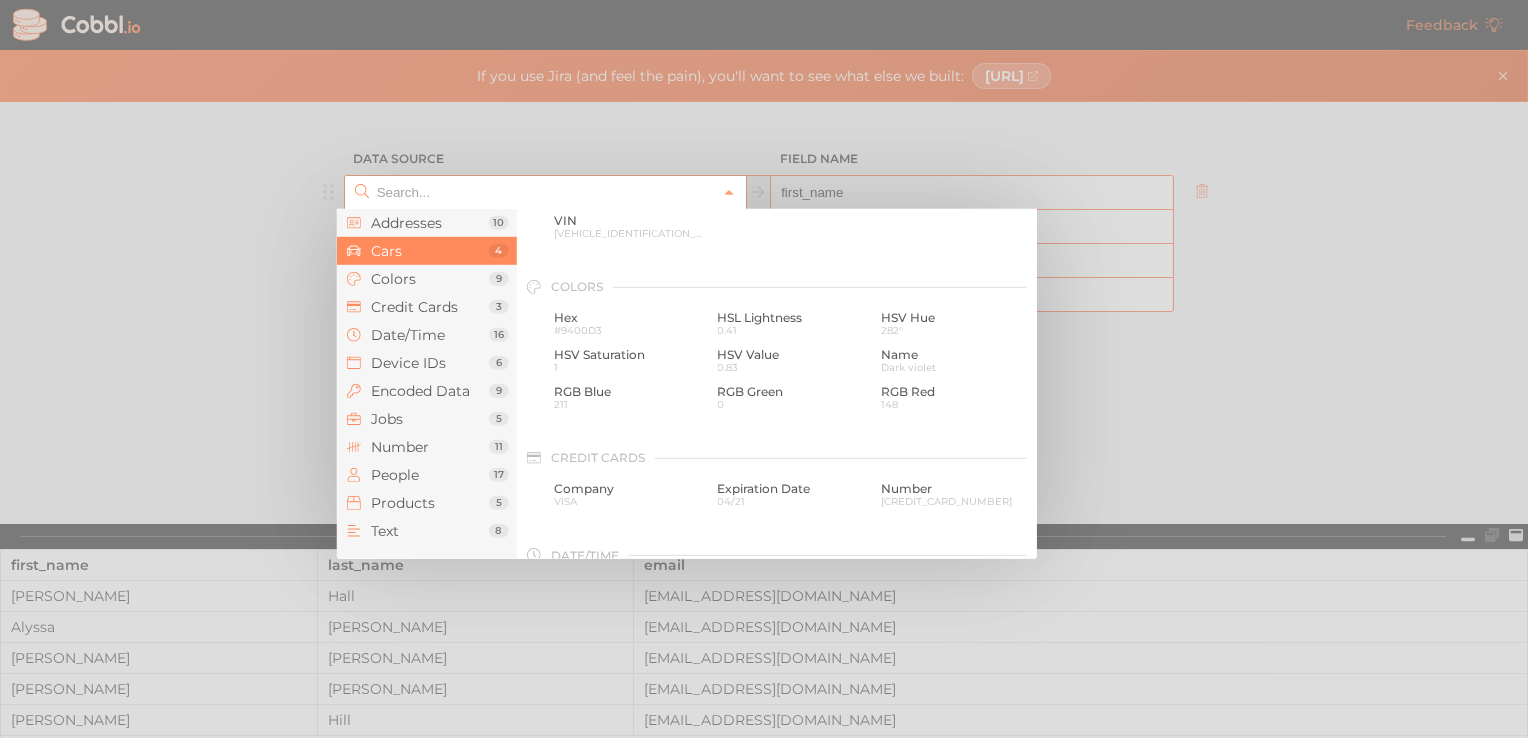 scroll, scrollTop: 208, scrollLeft: 0, axis: vertical 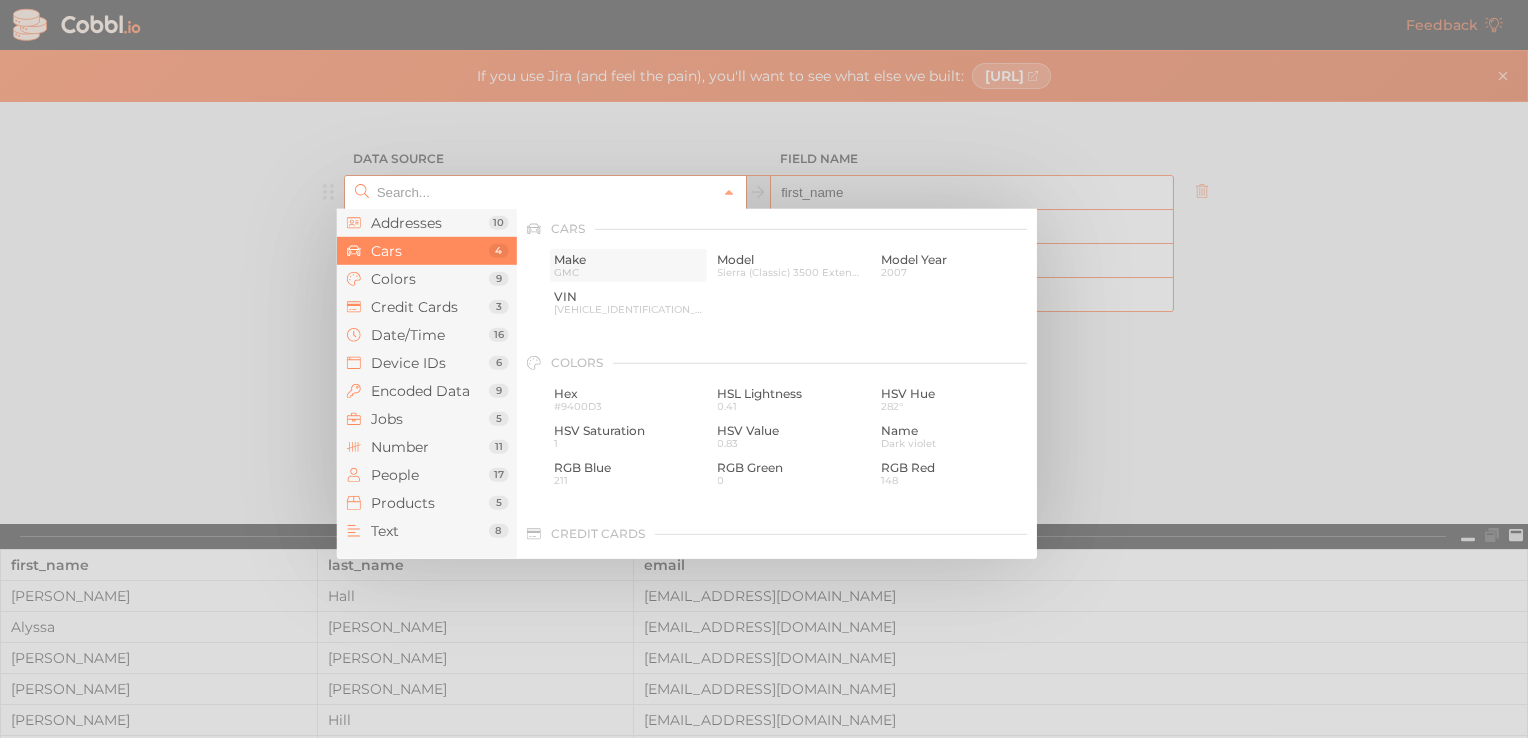 click on "GMC" at bounding box center (628, 272) 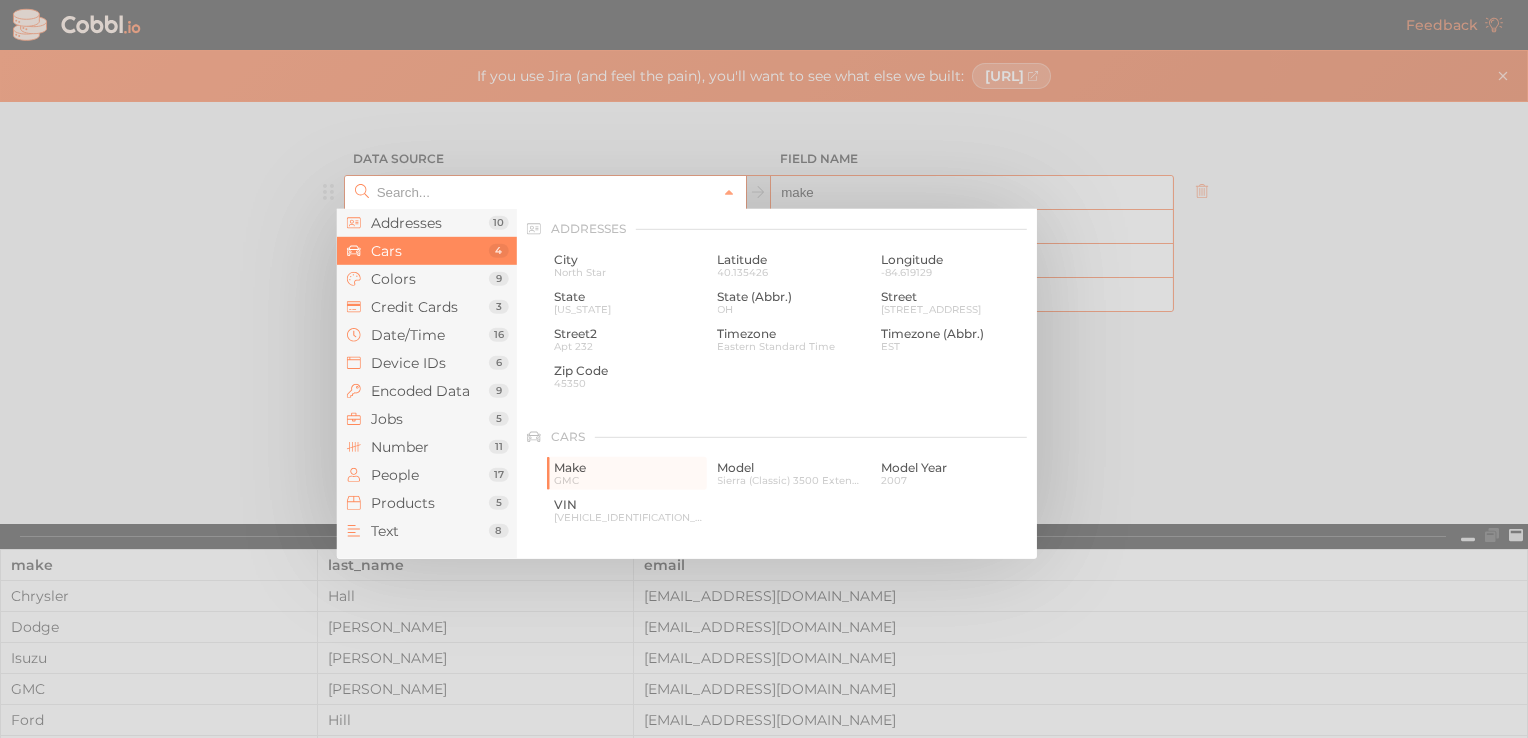 scroll, scrollTop: 208, scrollLeft: 0, axis: vertical 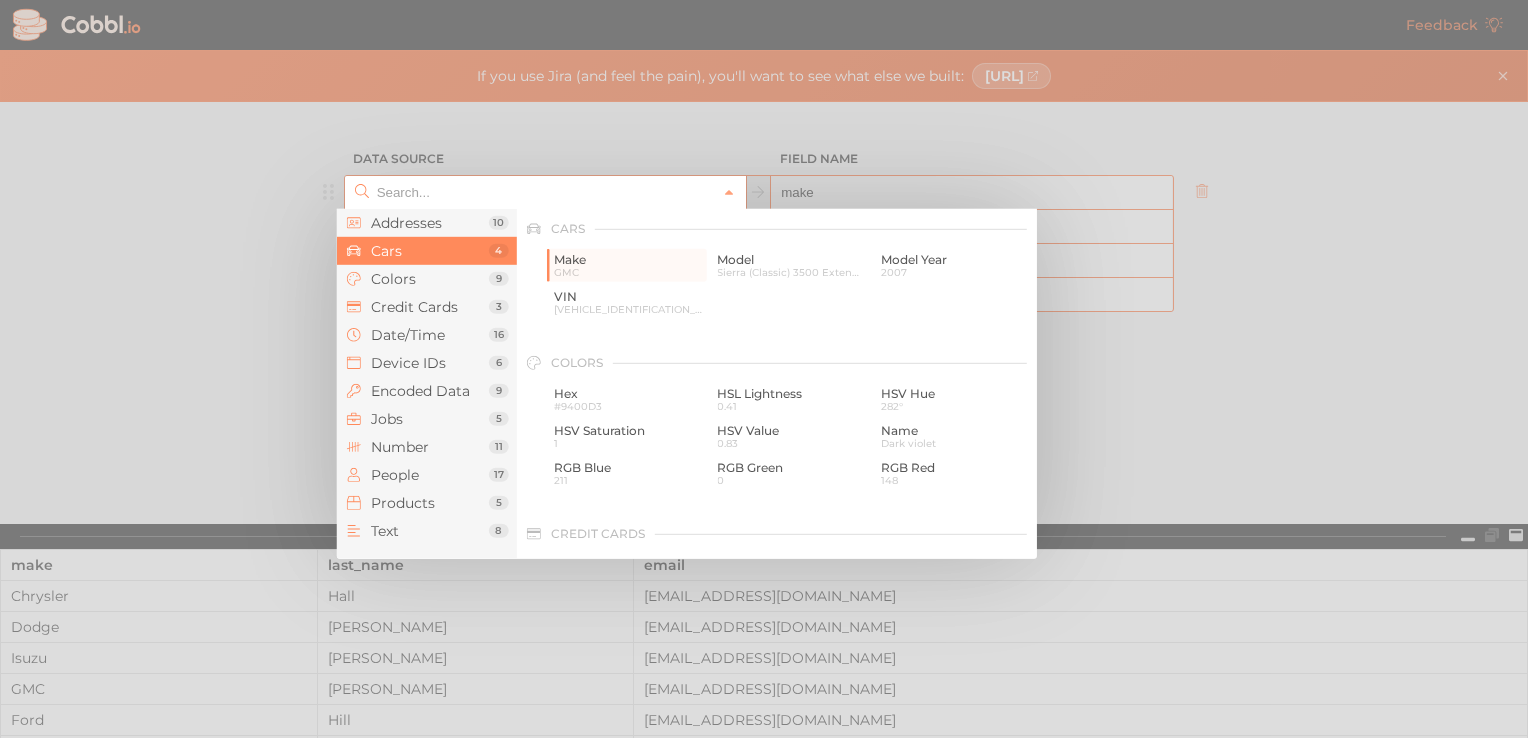 click at bounding box center (544, 192) 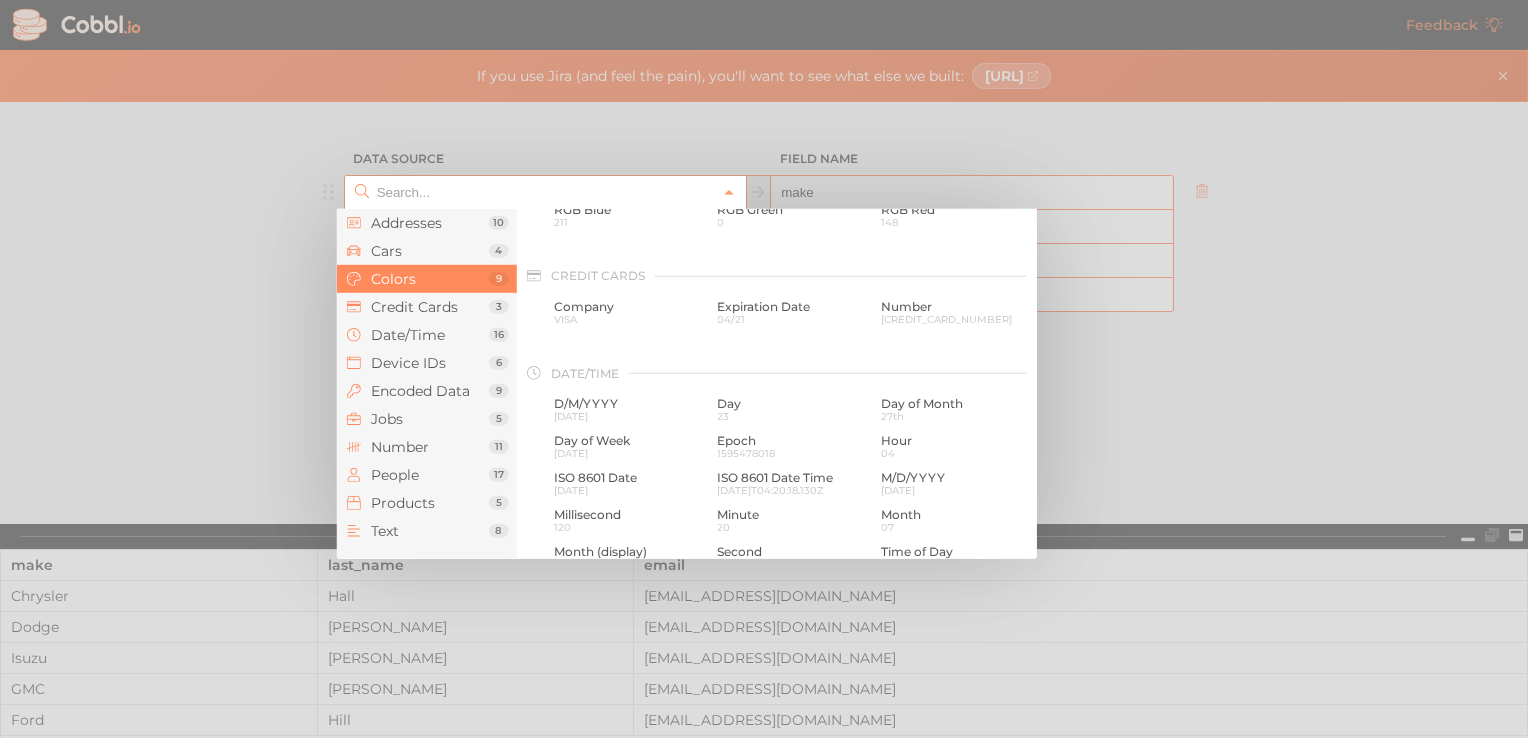 scroll, scrollTop: 467, scrollLeft: 0, axis: vertical 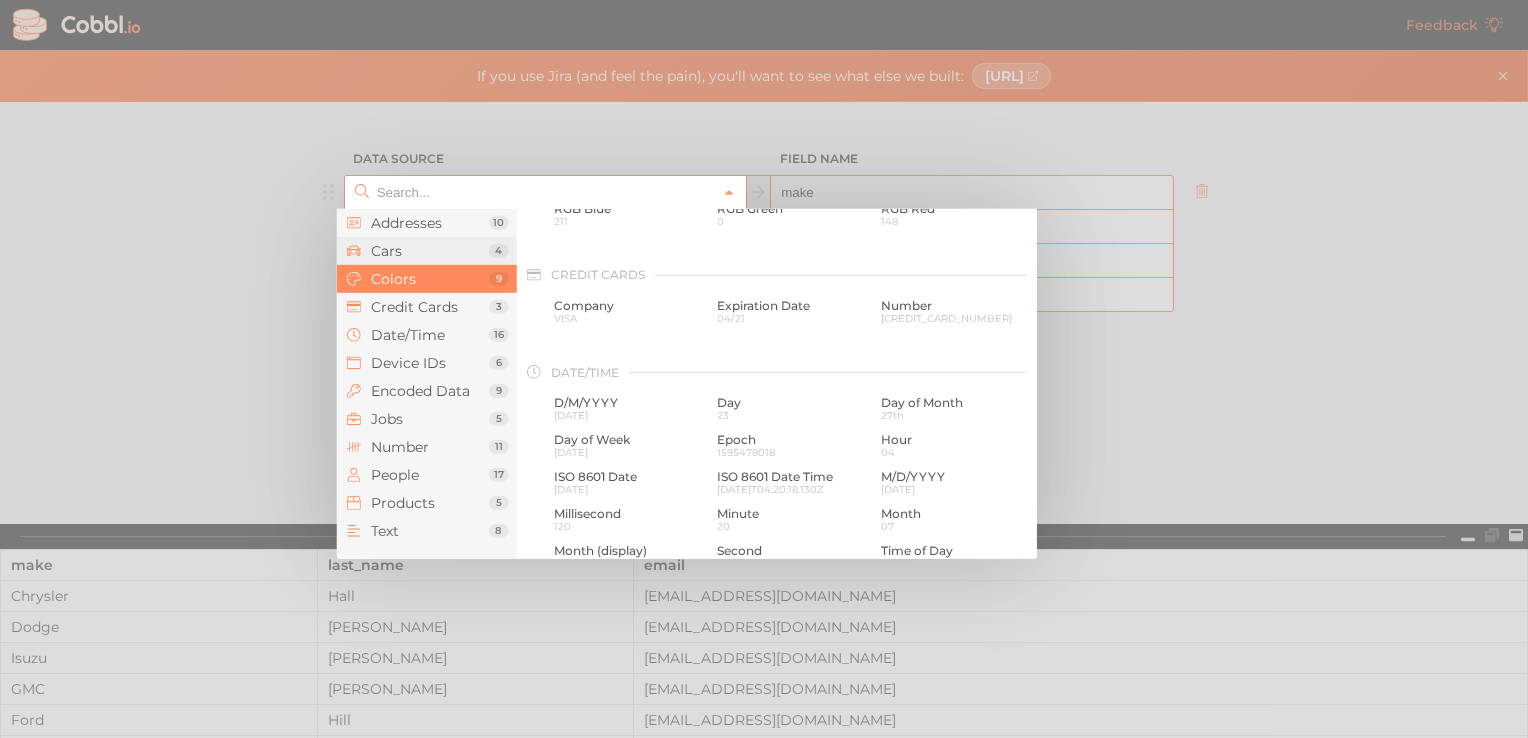 click on "Cars" at bounding box center [430, 251] 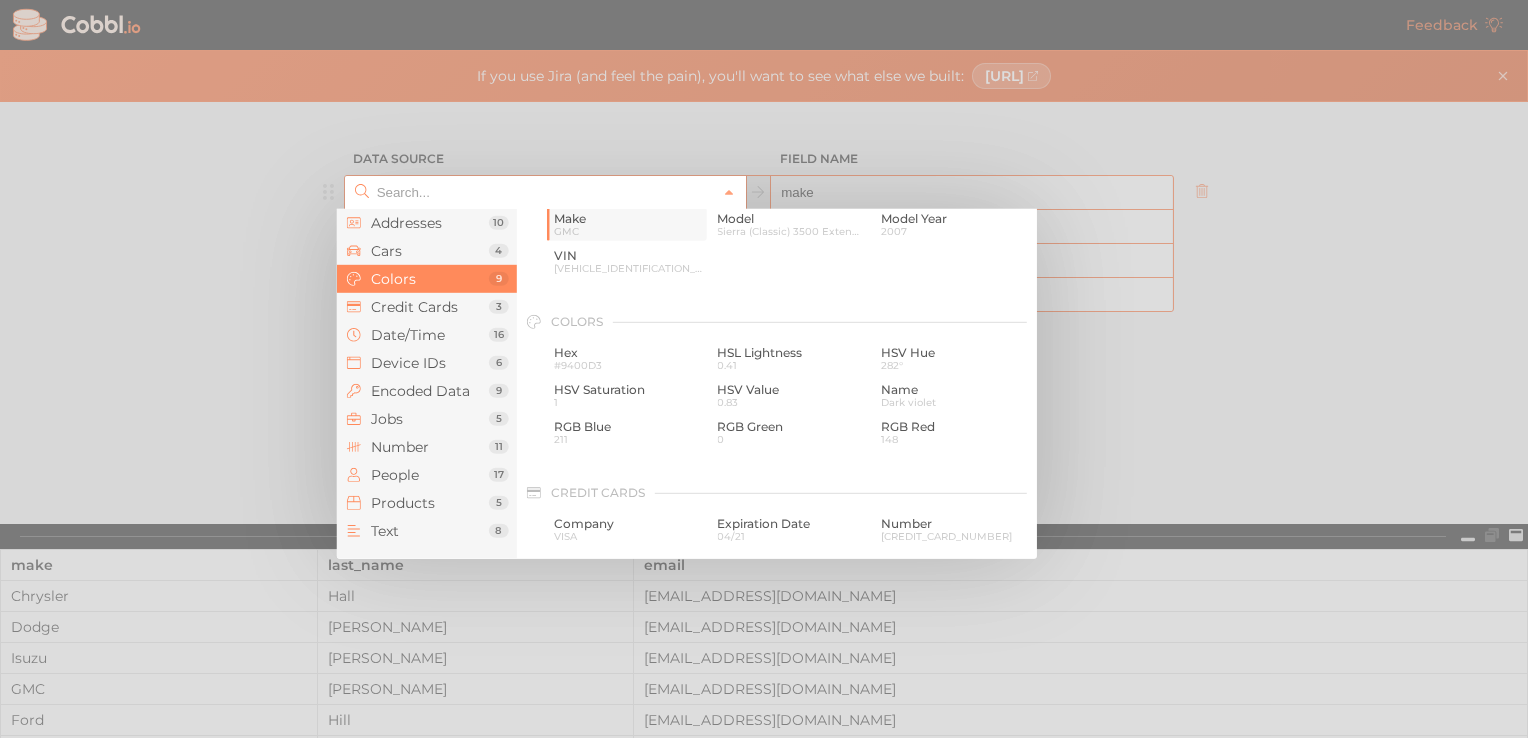 scroll, scrollTop: 208, scrollLeft: 0, axis: vertical 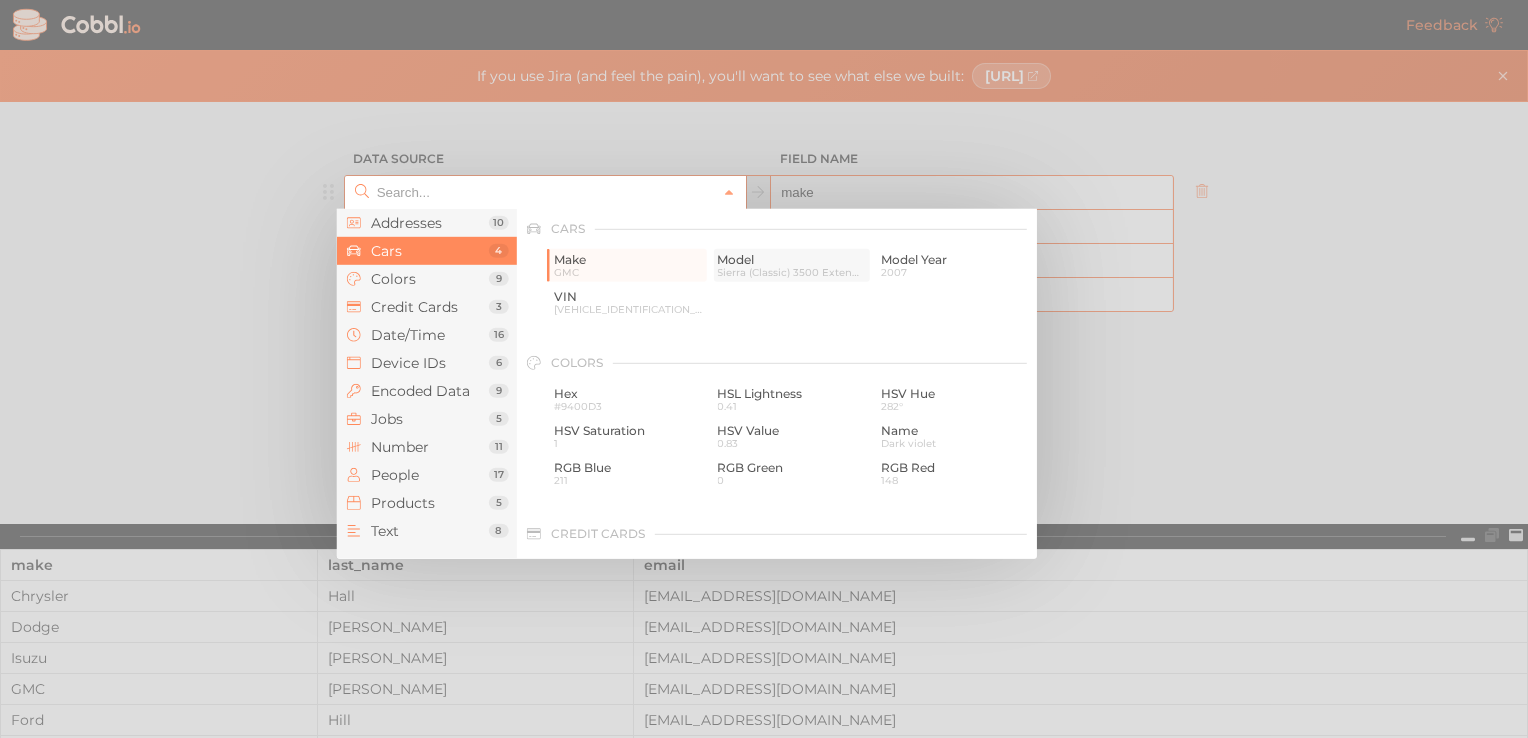 click on "Sierra (Classic) 3500 Extended Cab" at bounding box center (791, 272) 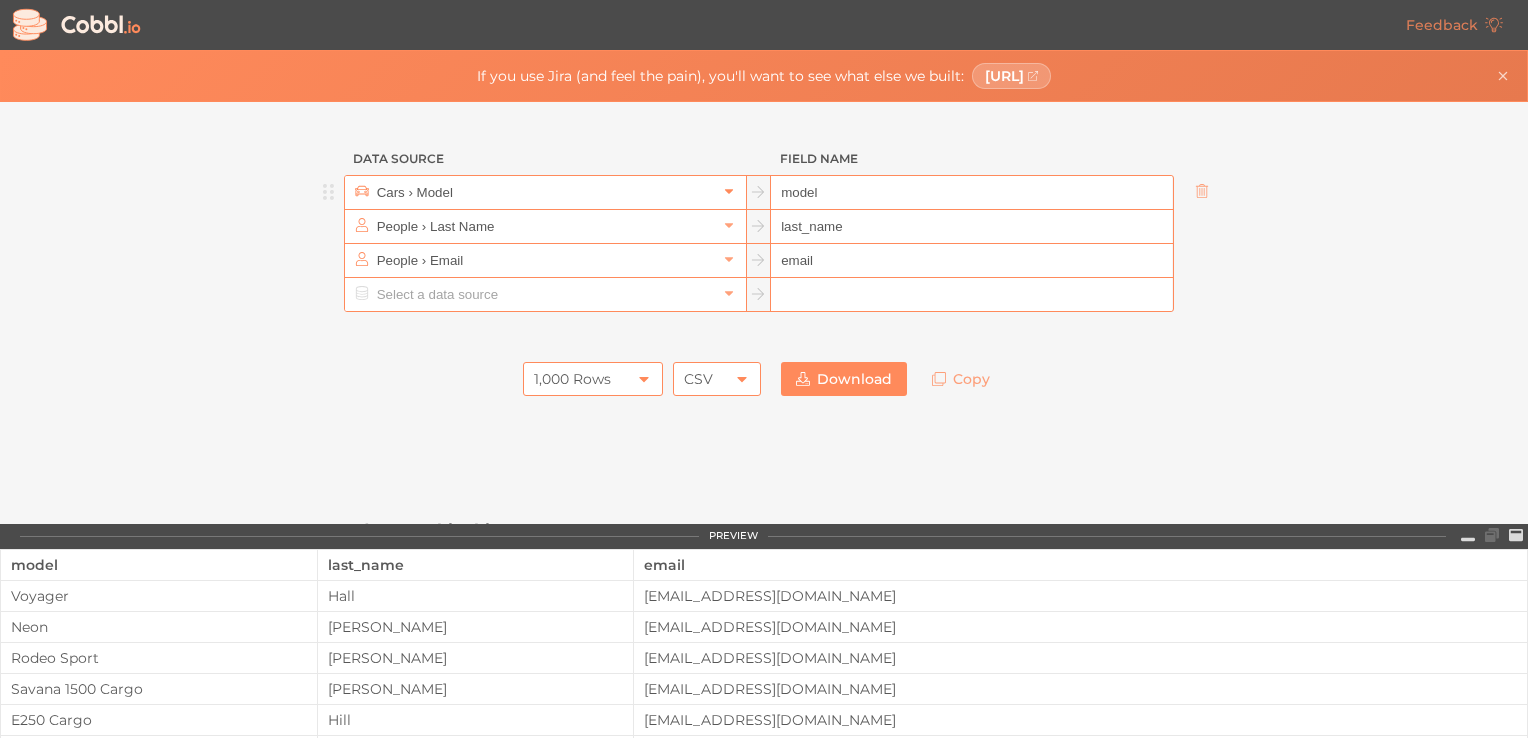 click 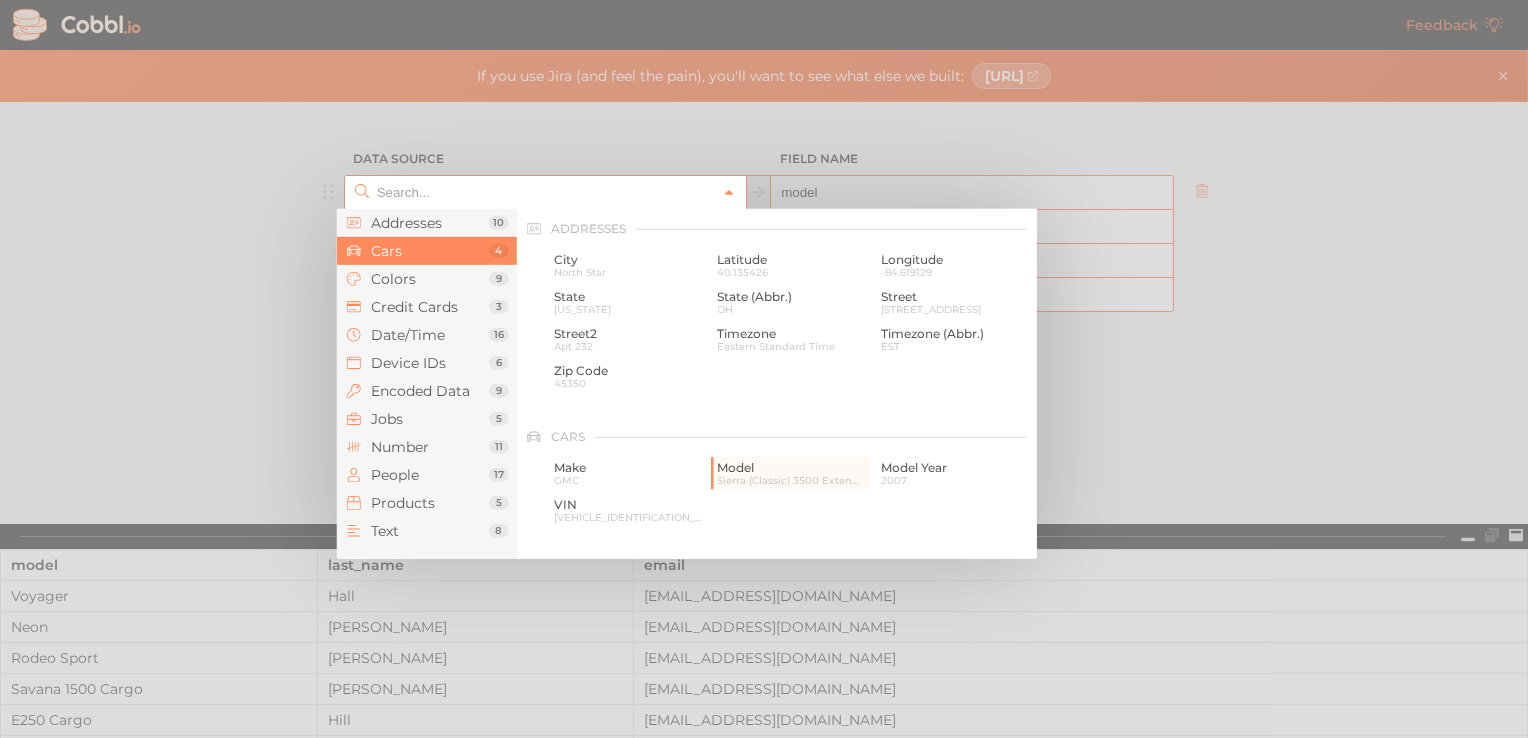 scroll, scrollTop: 208, scrollLeft: 0, axis: vertical 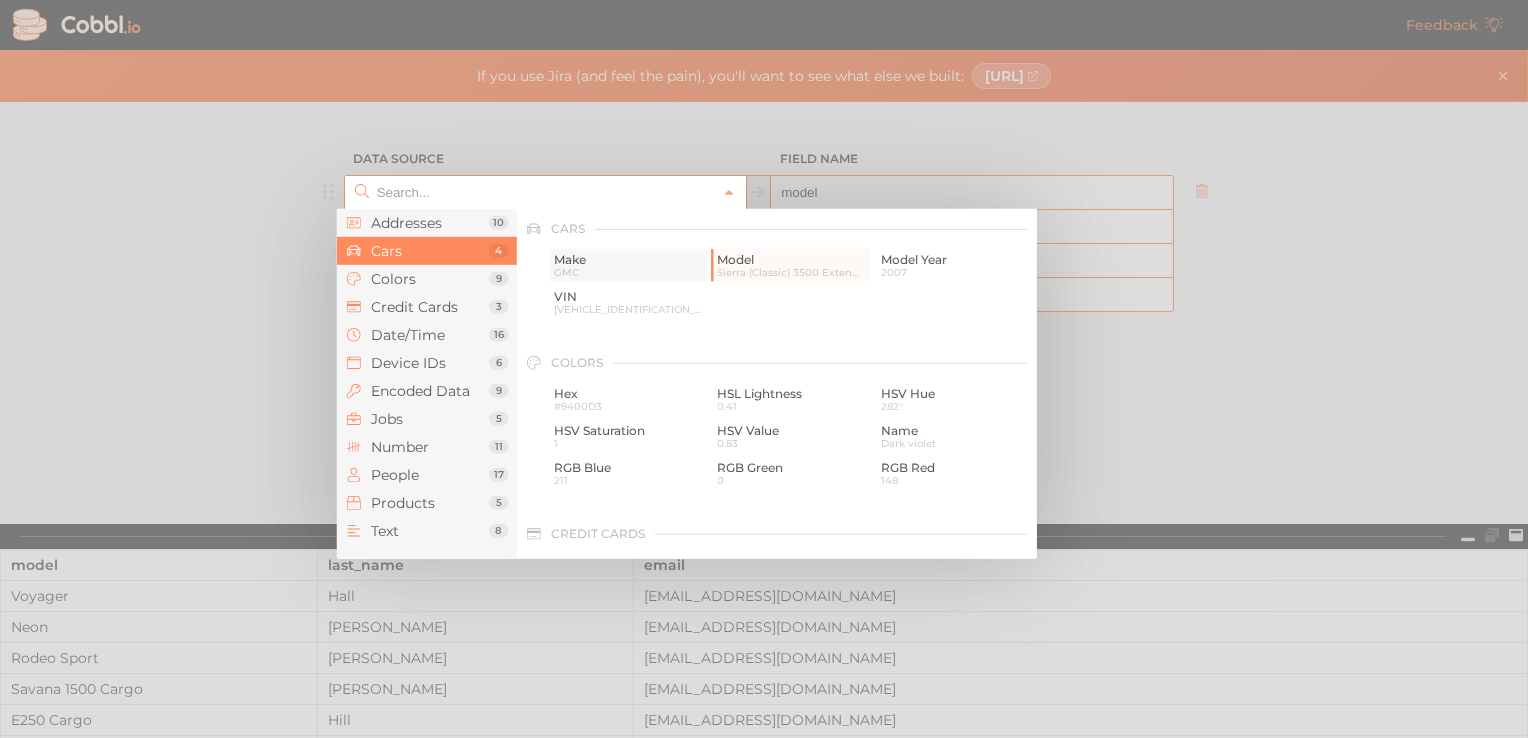 click on "GMC" at bounding box center [628, 272] 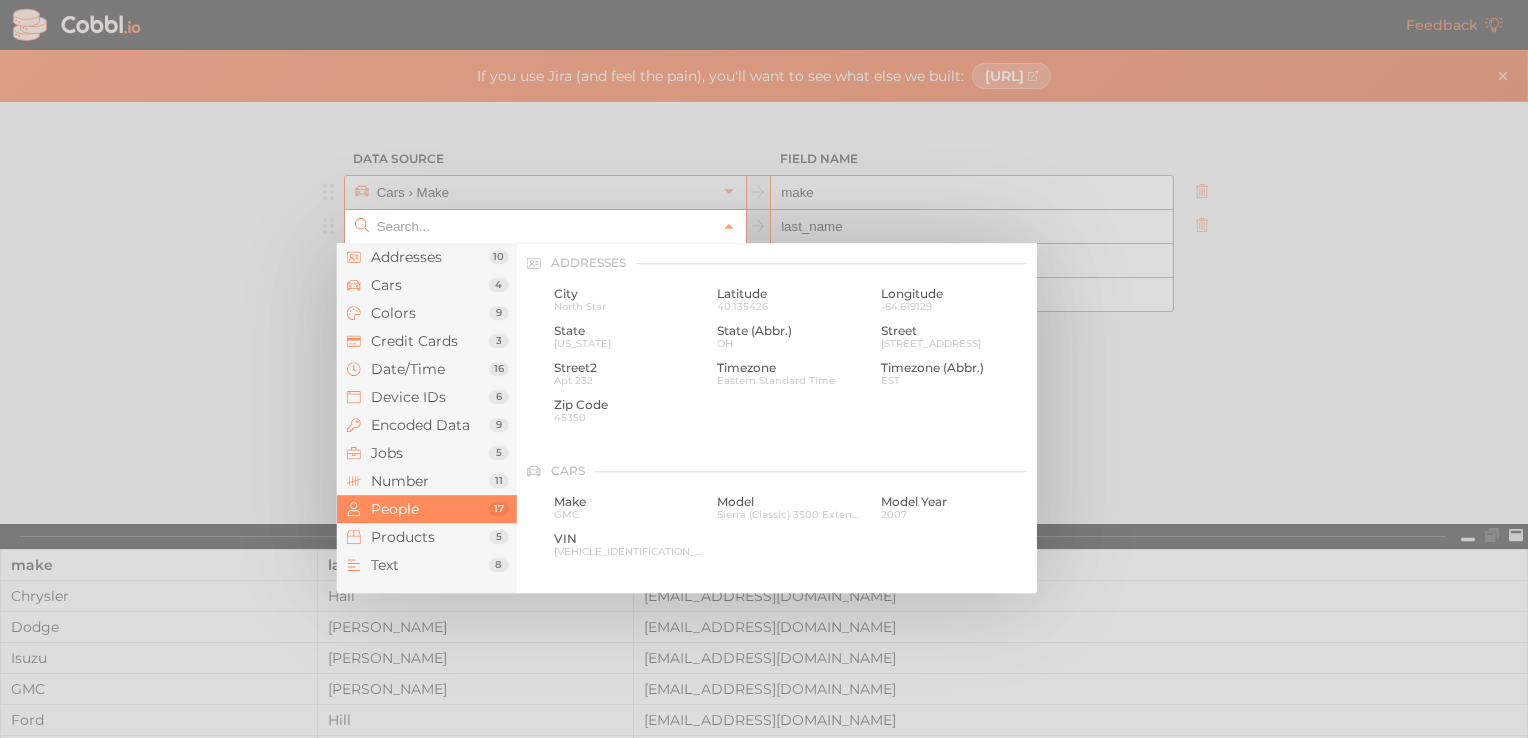 click at bounding box center [544, 226] 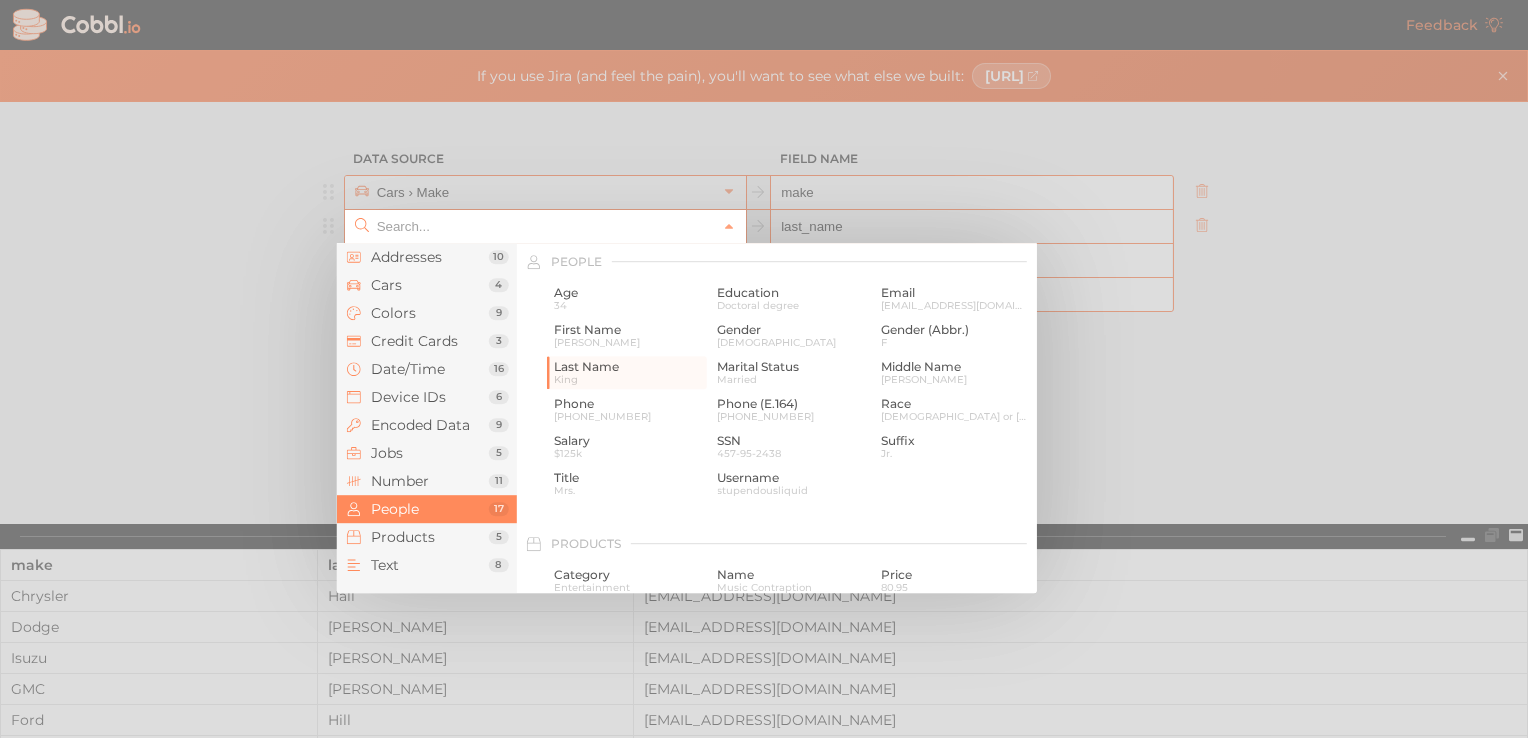 click at bounding box center [544, 226] 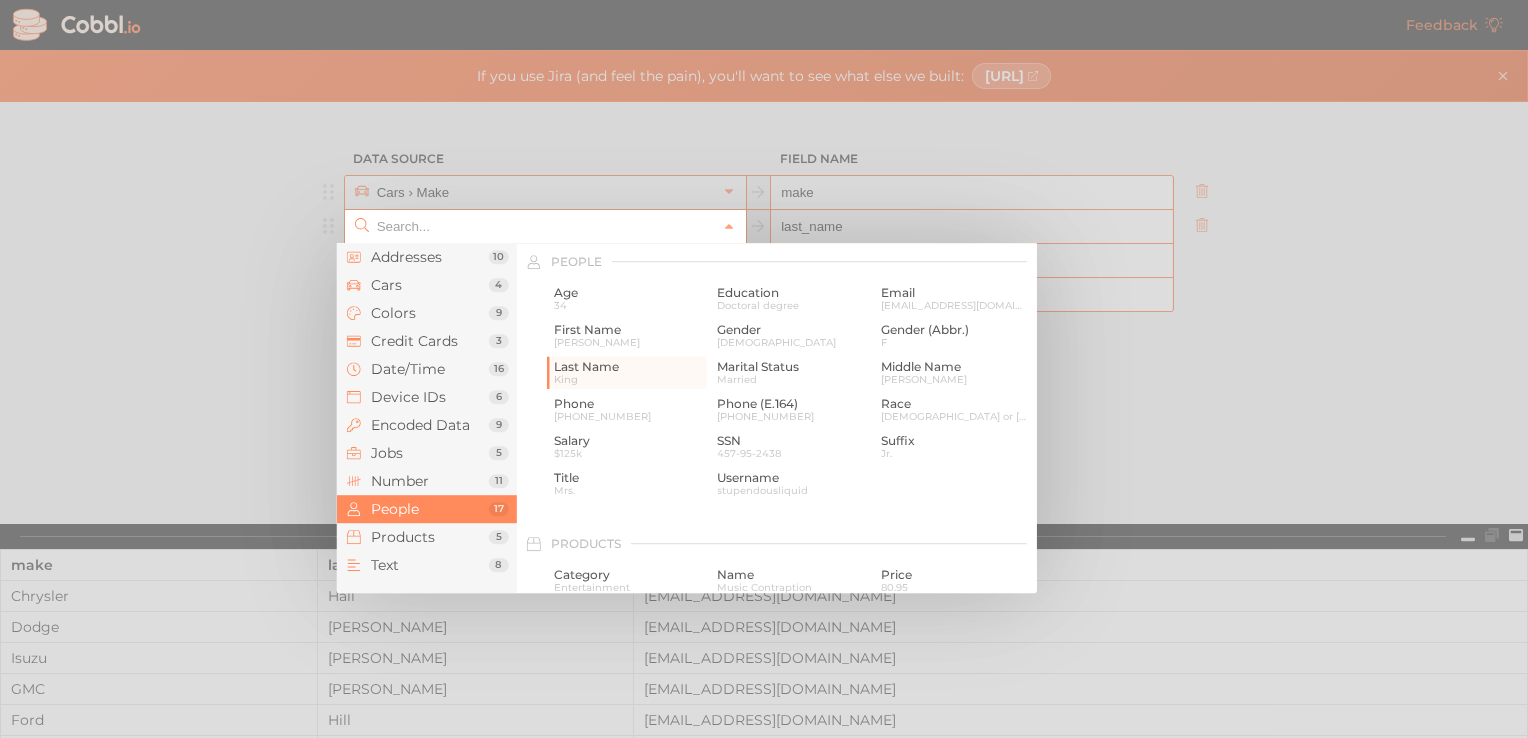 click at bounding box center (764, 369) 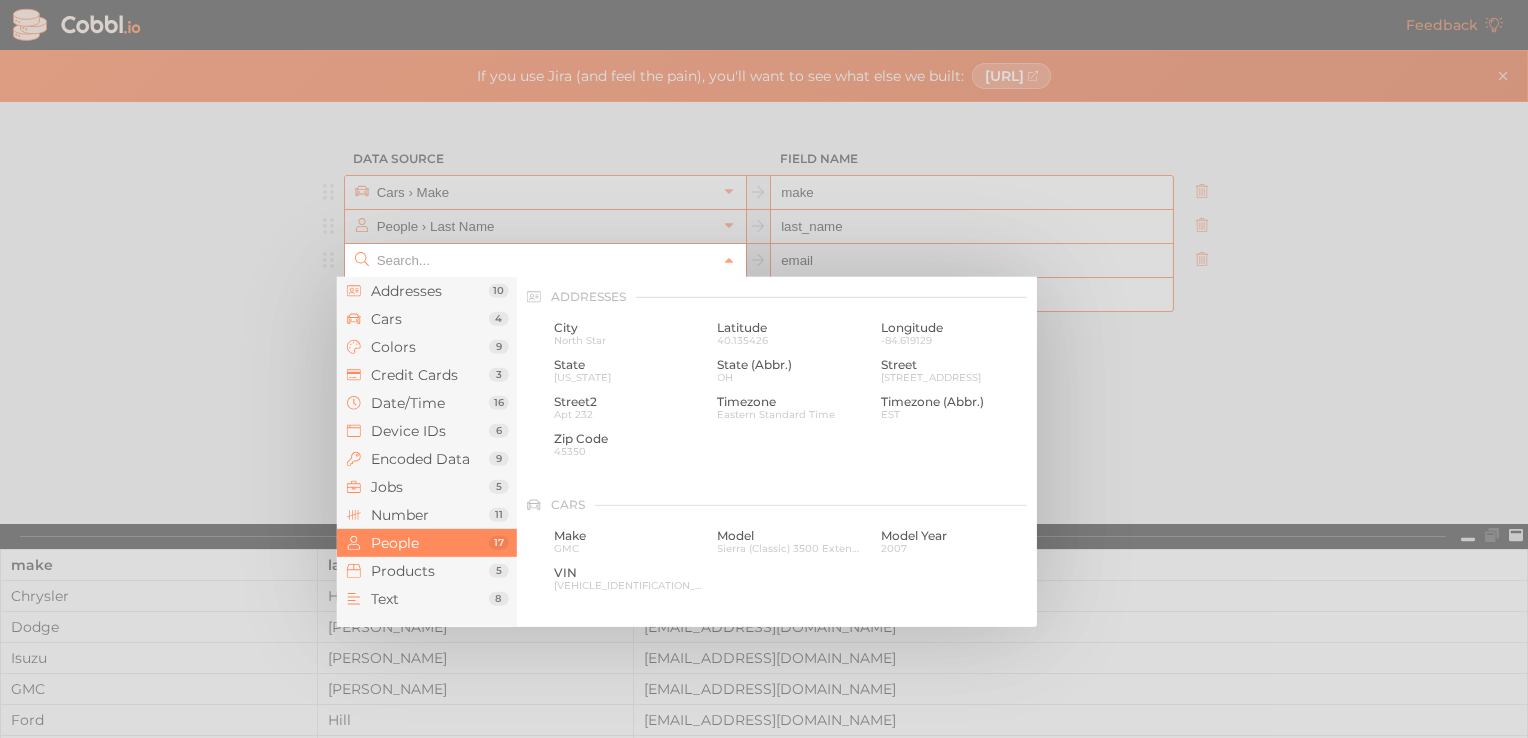 click at bounding box center (544, 260) 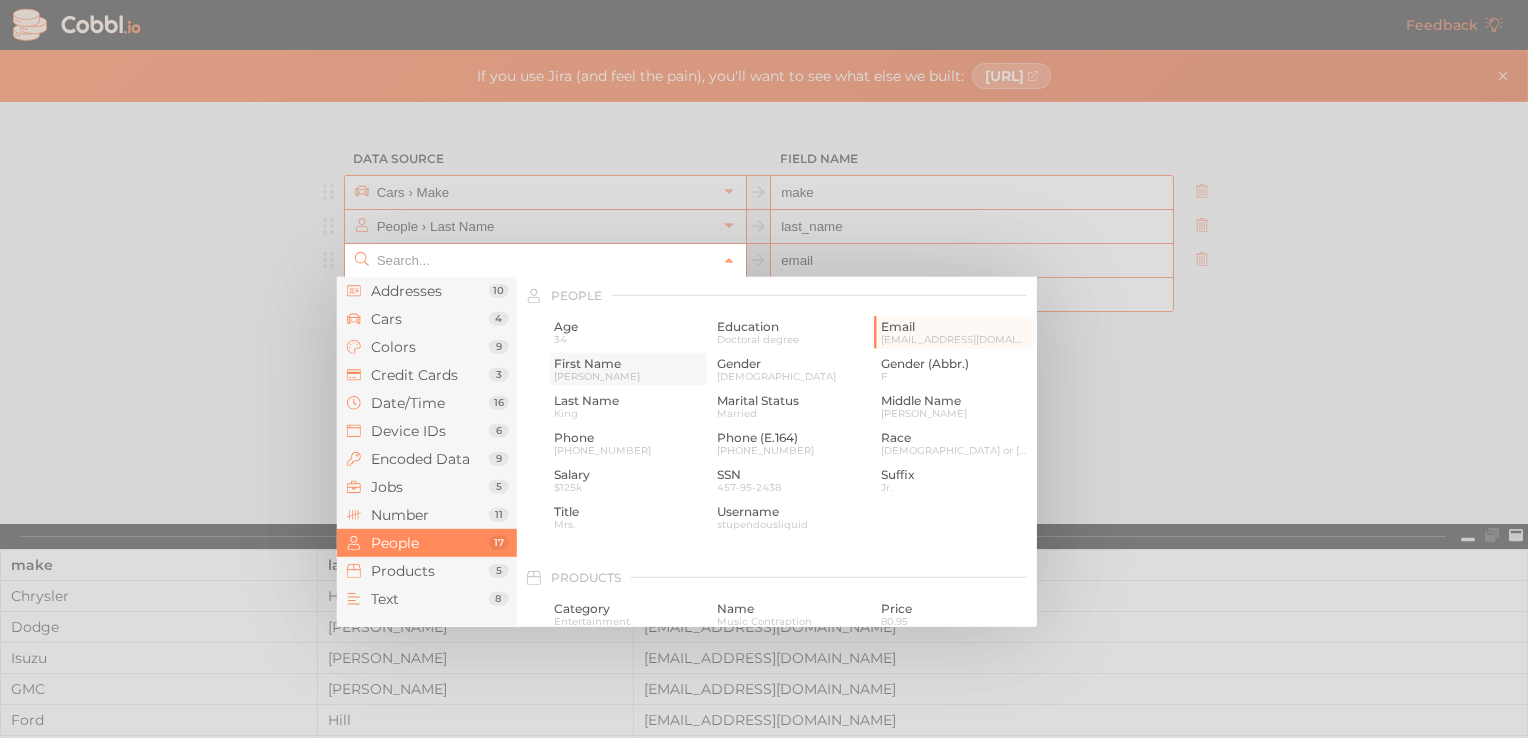 click on "[PERSON_NAME]" at bounding box center [628, 376] 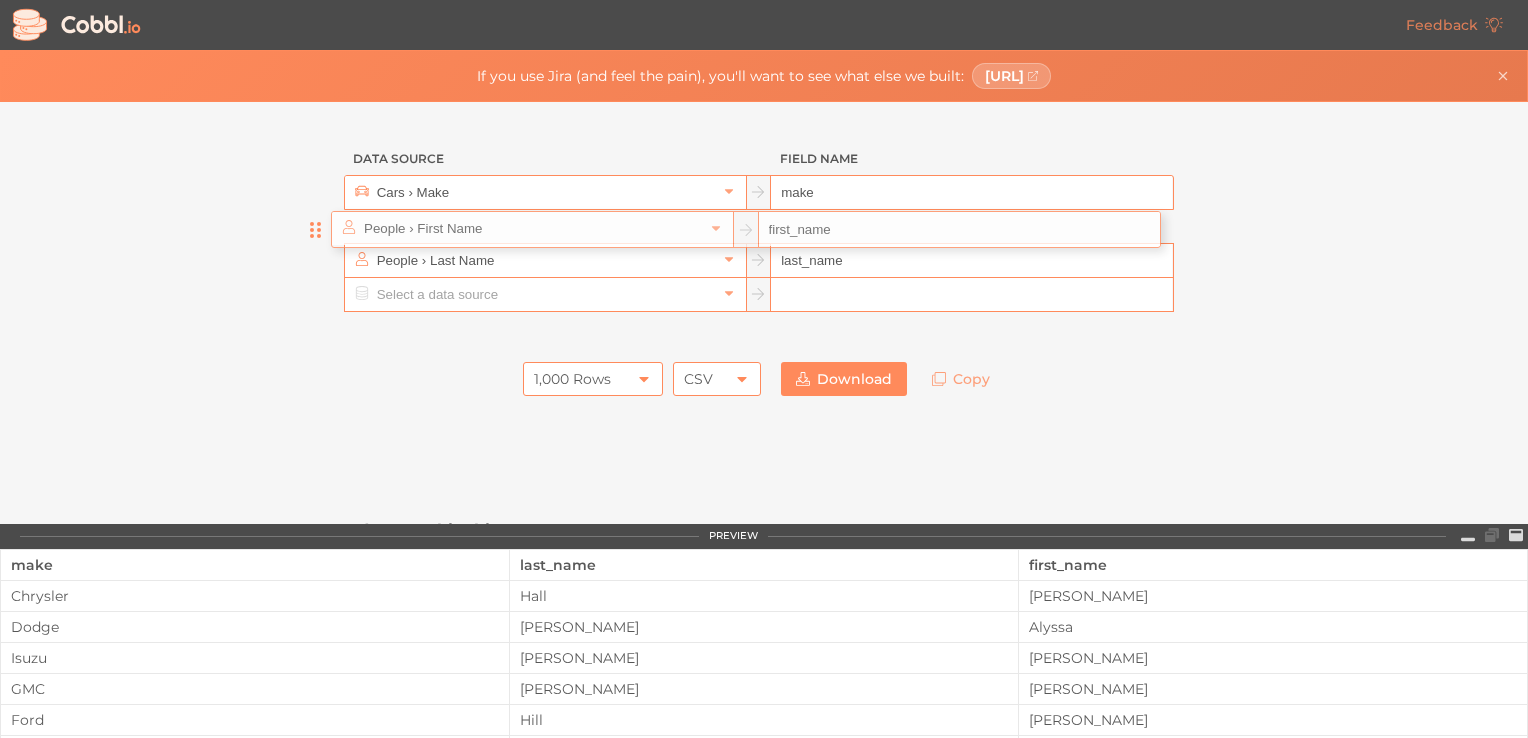drag, startPoint x: 316, startPoint y: 269, endPoint x: 307, endPoint y: 223, distance: 46.872166 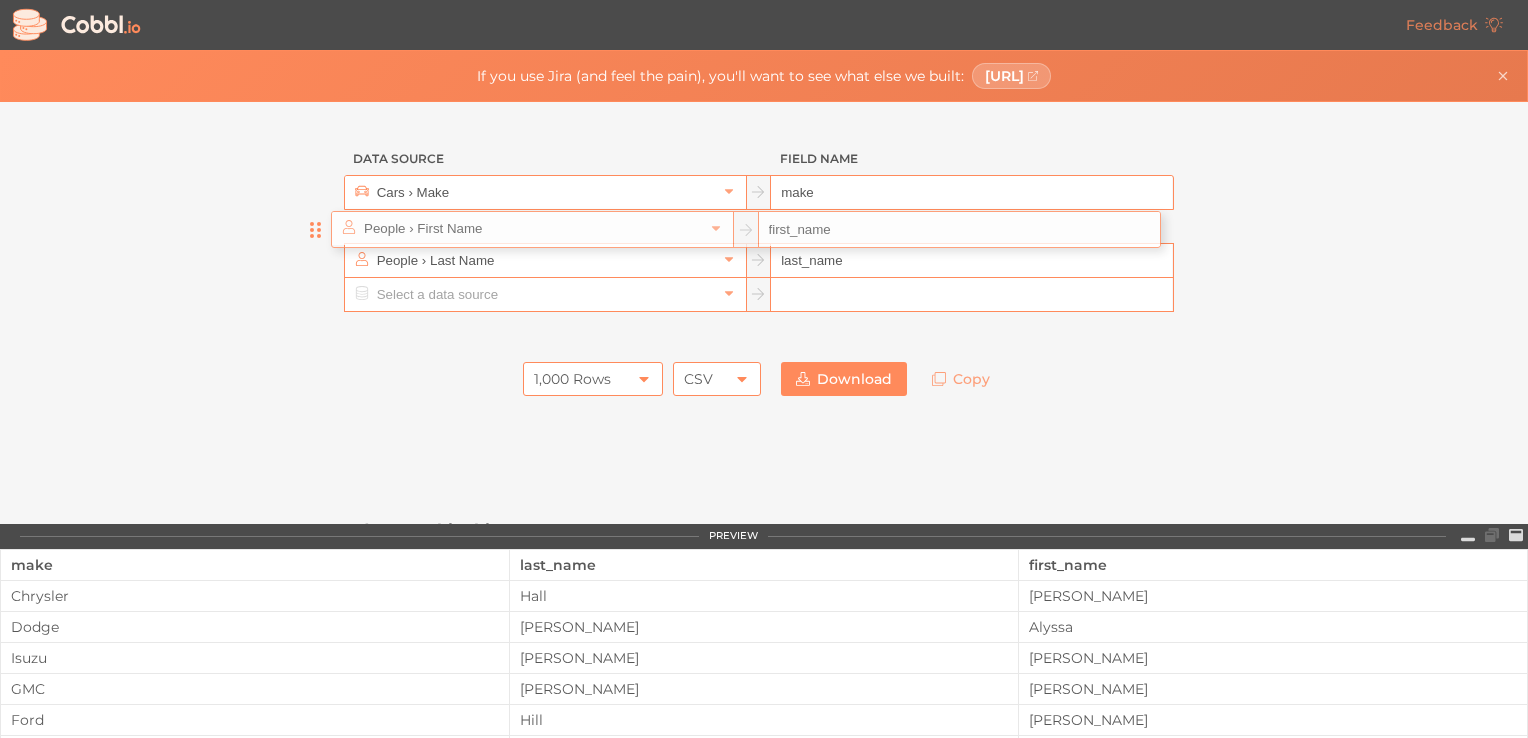click on "Cars › Make make People › Last Name last_name People › First Name first_name" at bounding box center [764, 243] 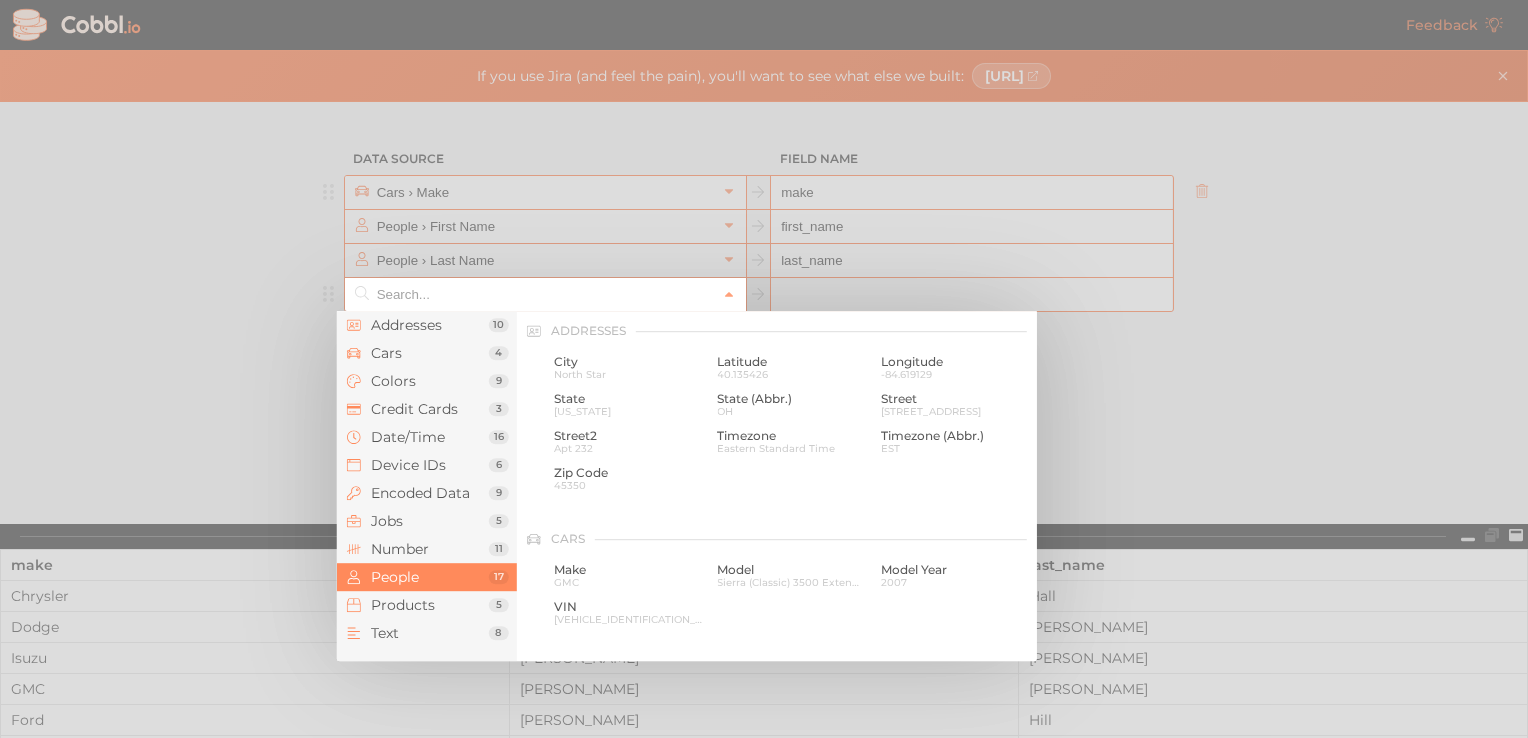 click at bounding box center (544, 294) 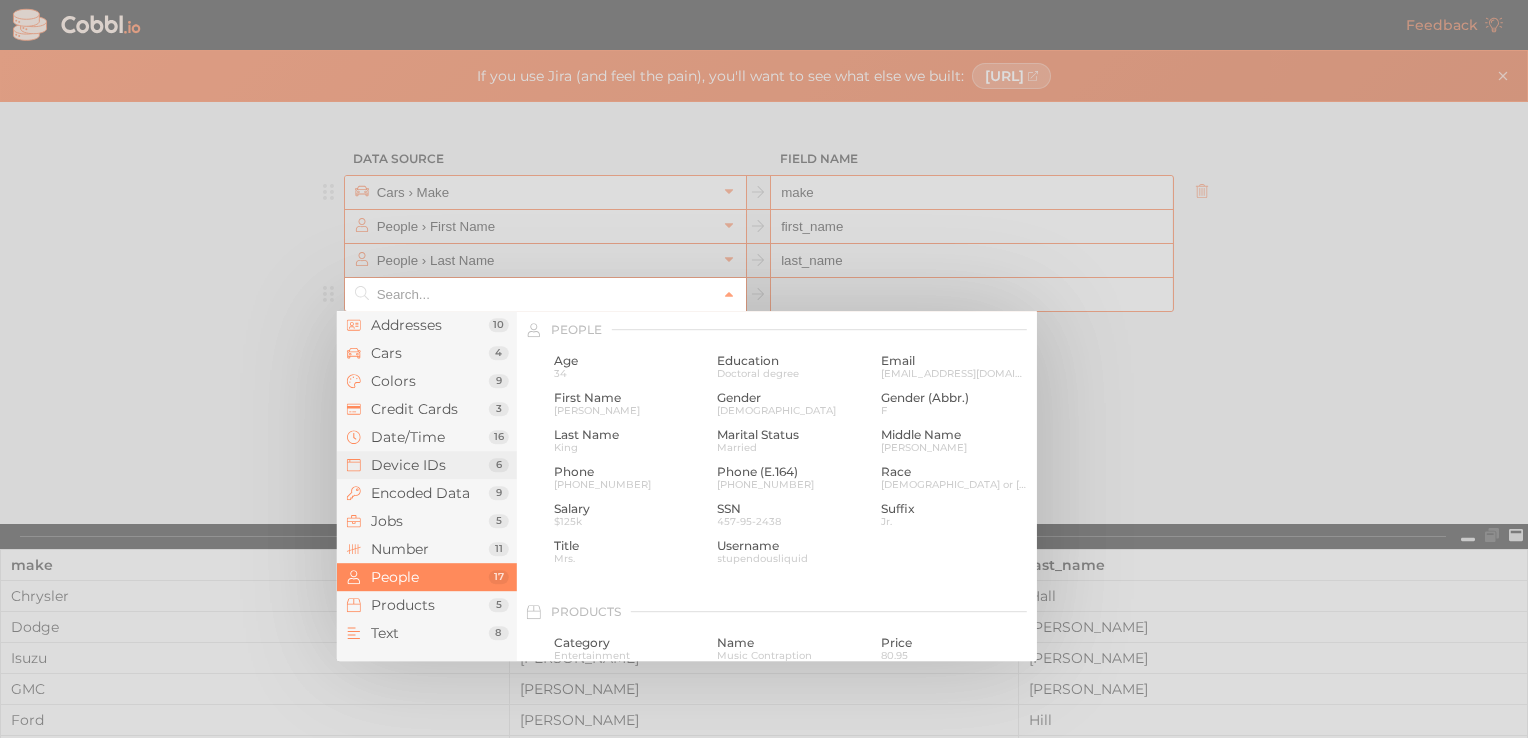 click on "Device IDs" at bounding box center [430, 465] 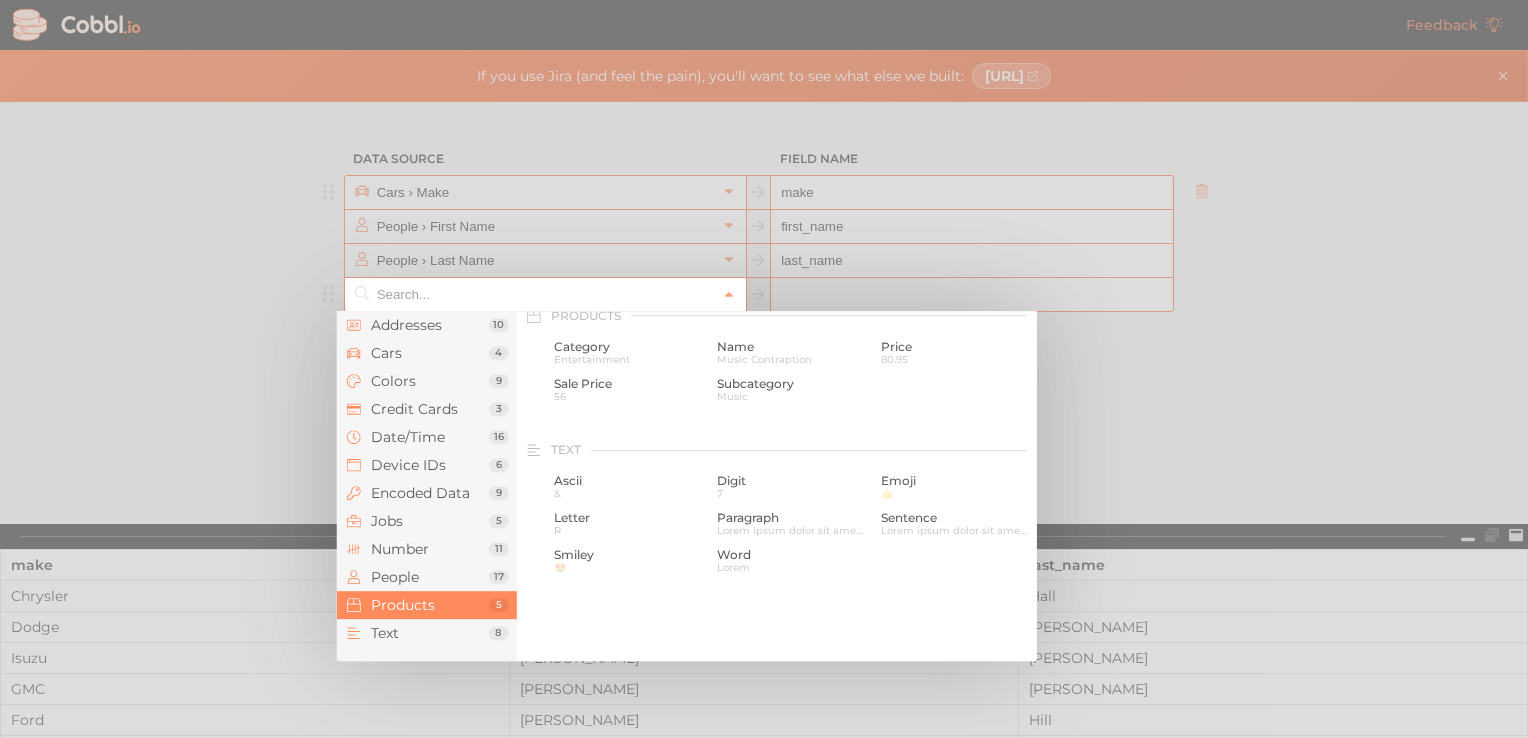 scroll, scrollTop: 1838, scrollLeft: 0, axis: vertical 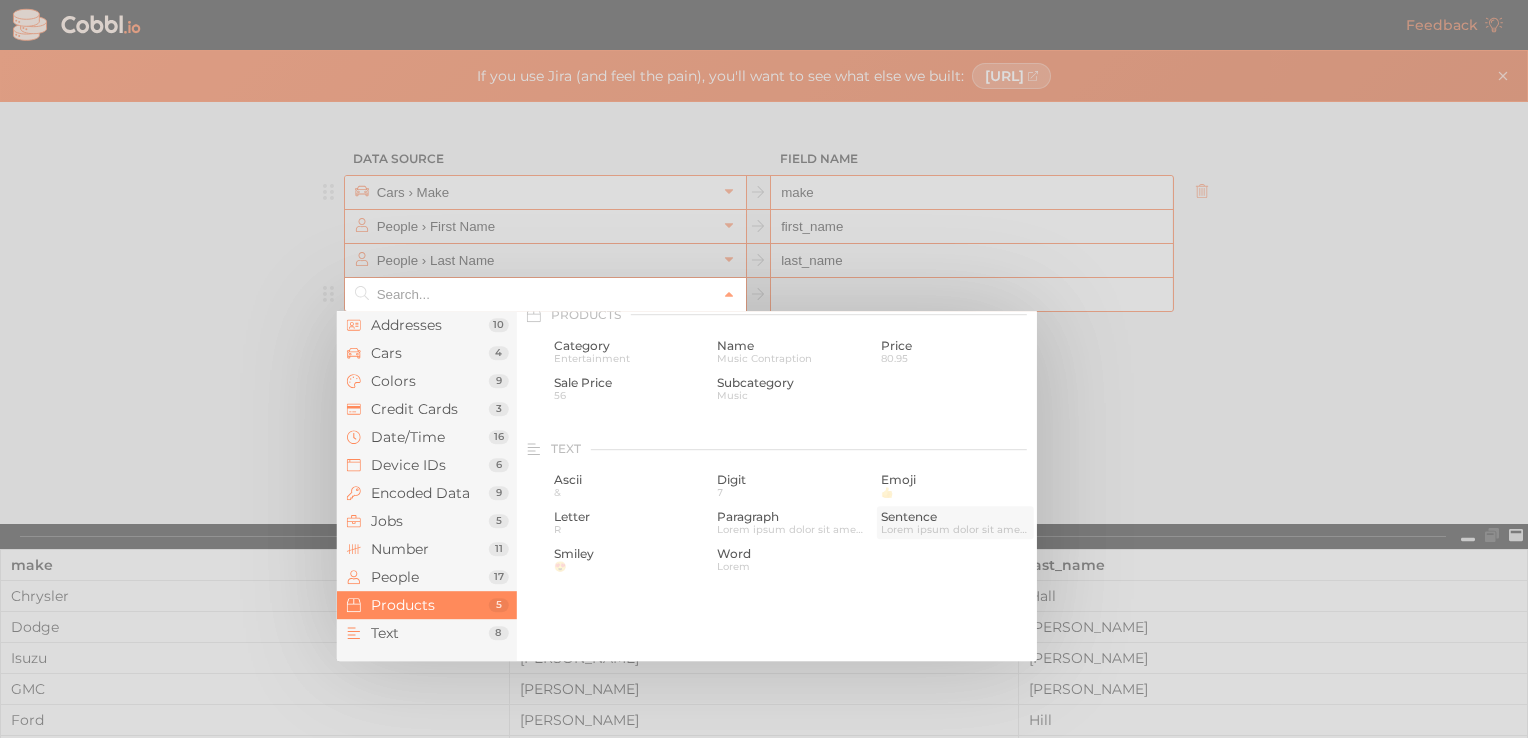 click on "Lorem ipsum dolor sit amet, consectetur adipiscing elit." at bounding box center (955, 529) 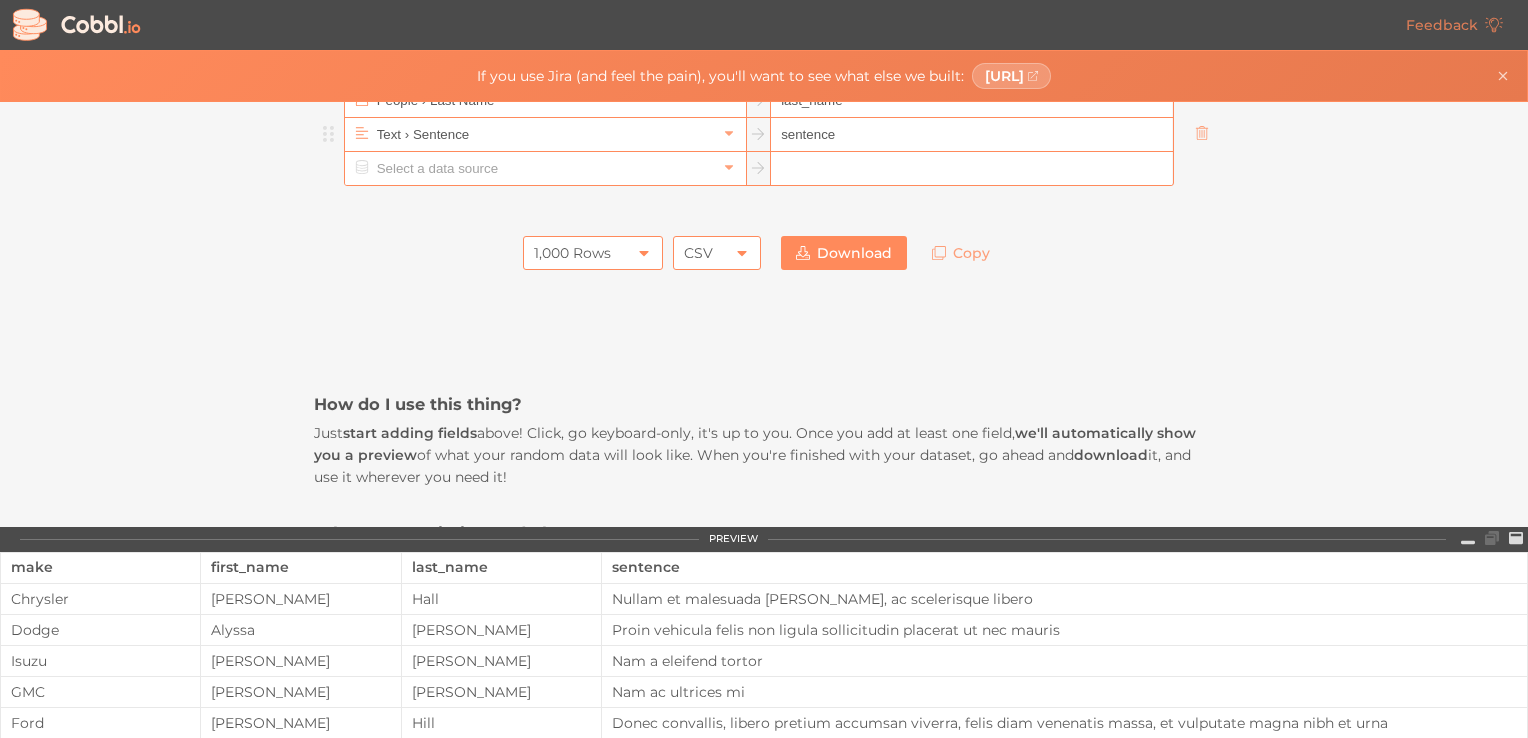 scroll, scrollTop: 167, scrollLeft: 0, axis: vertical 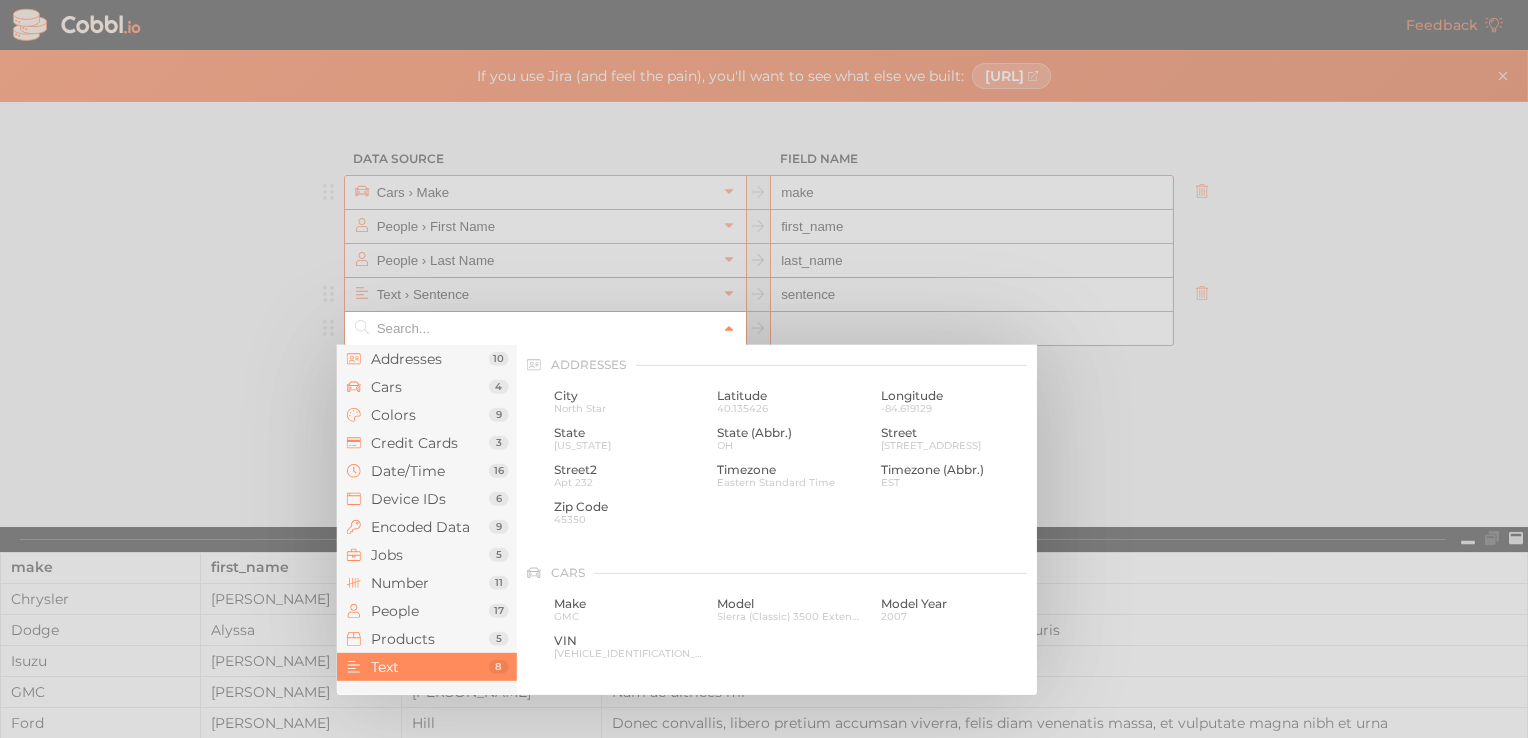 click 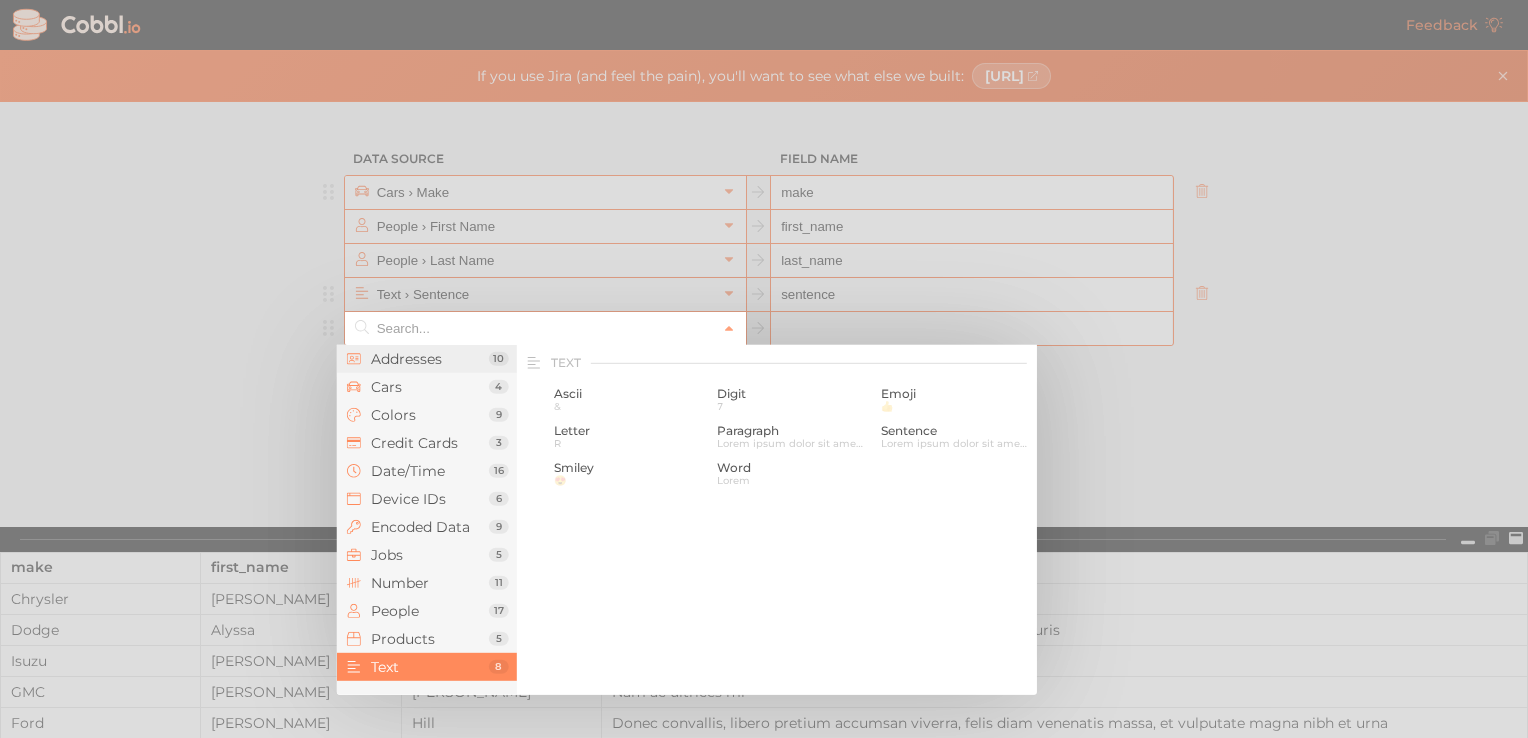 click on "Addresses" at bounding box center (430, 359) 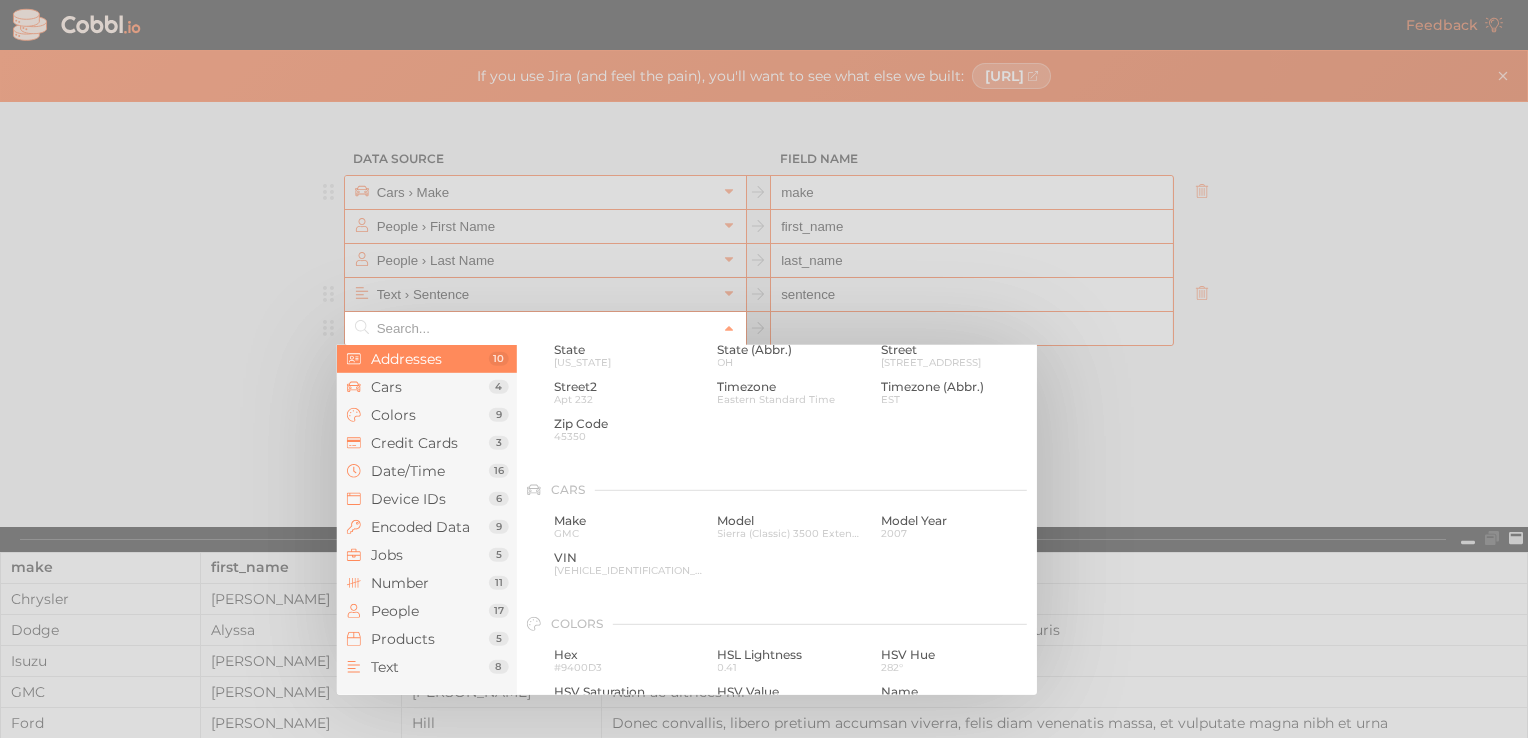 scroll, scrollTop: 0, scrollLeft: 0, axis: both 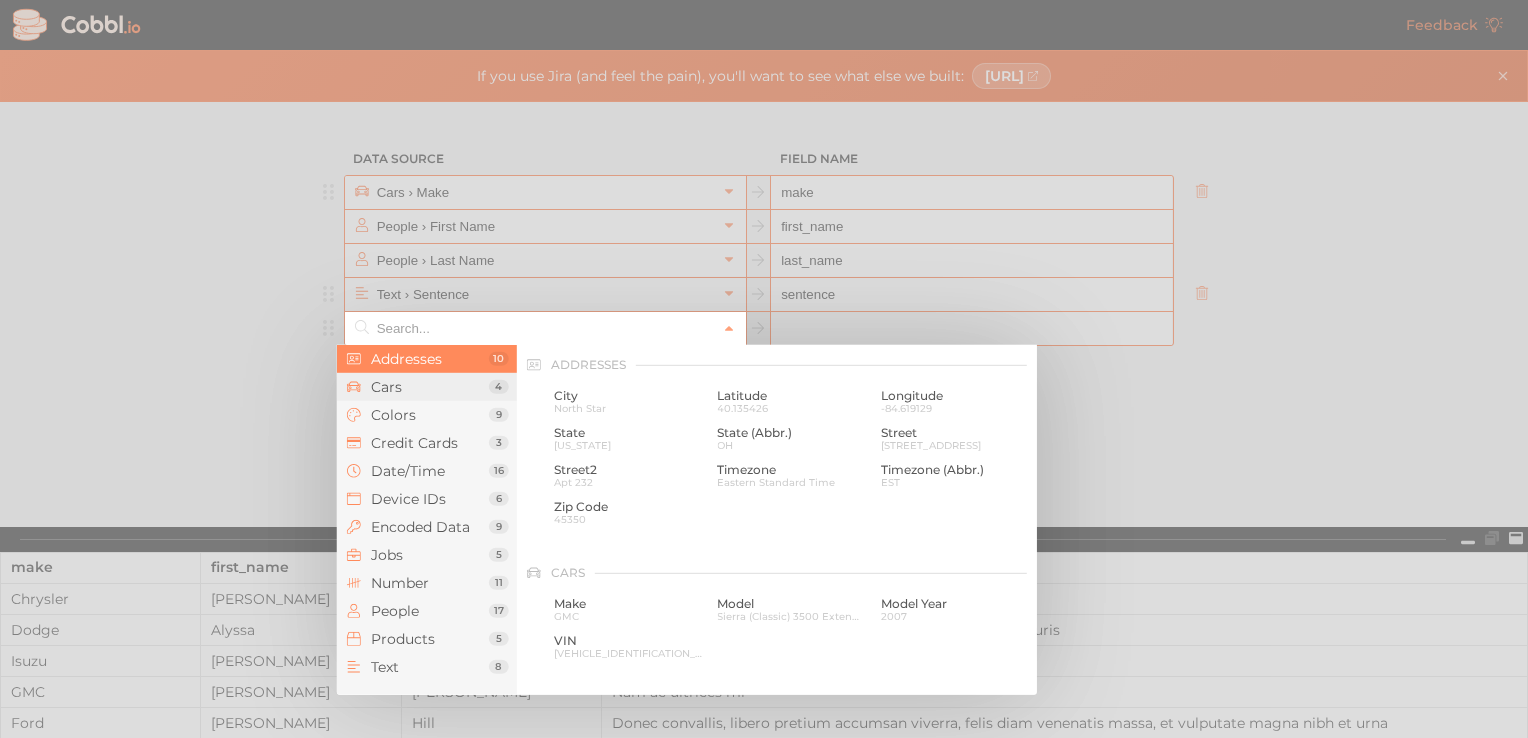 click on "Cars" at bounding box center (430, 387) 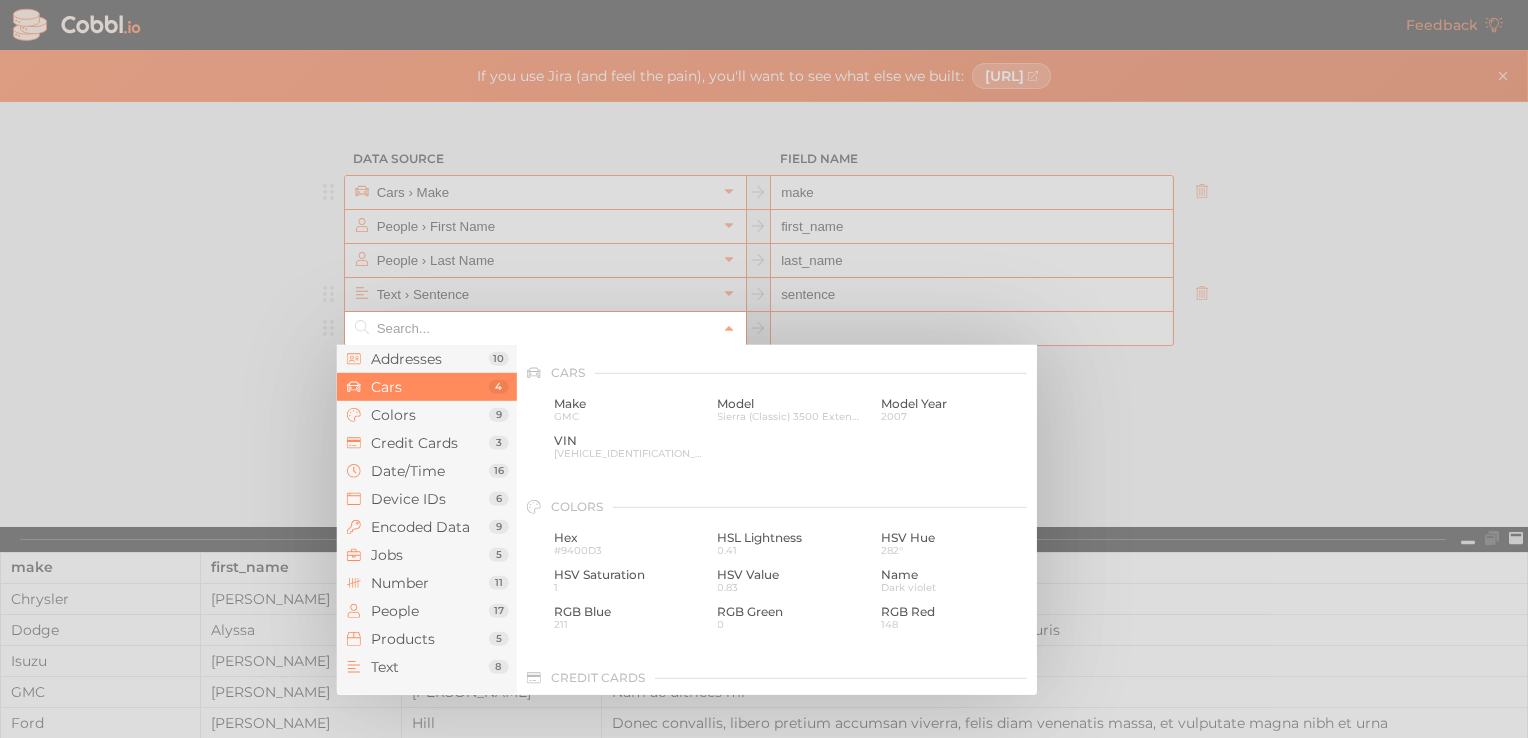 scroll, scrollTop: 208, scrollLeft: 0, axis: vertical 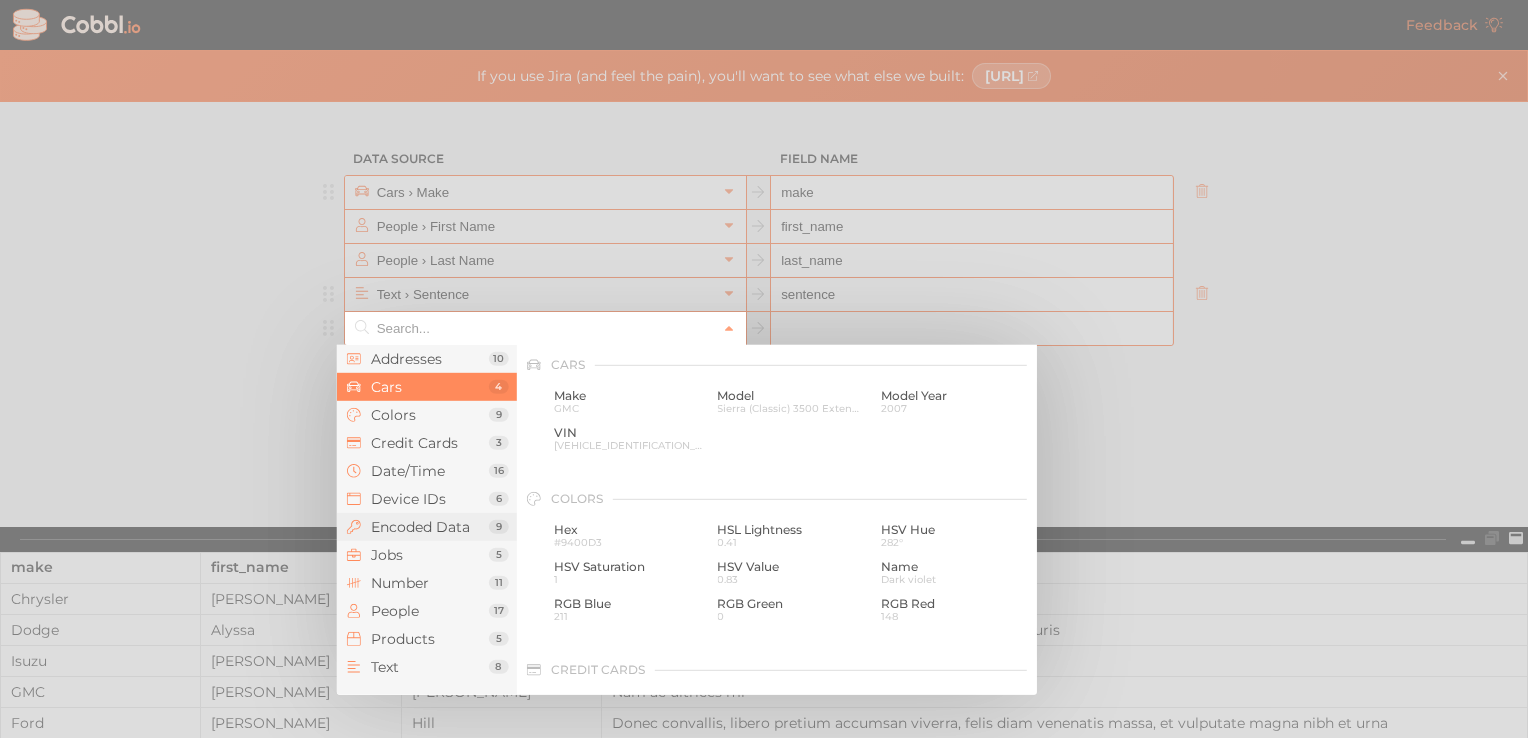 click on "Encoded Data" at bounding box center [430, 527] 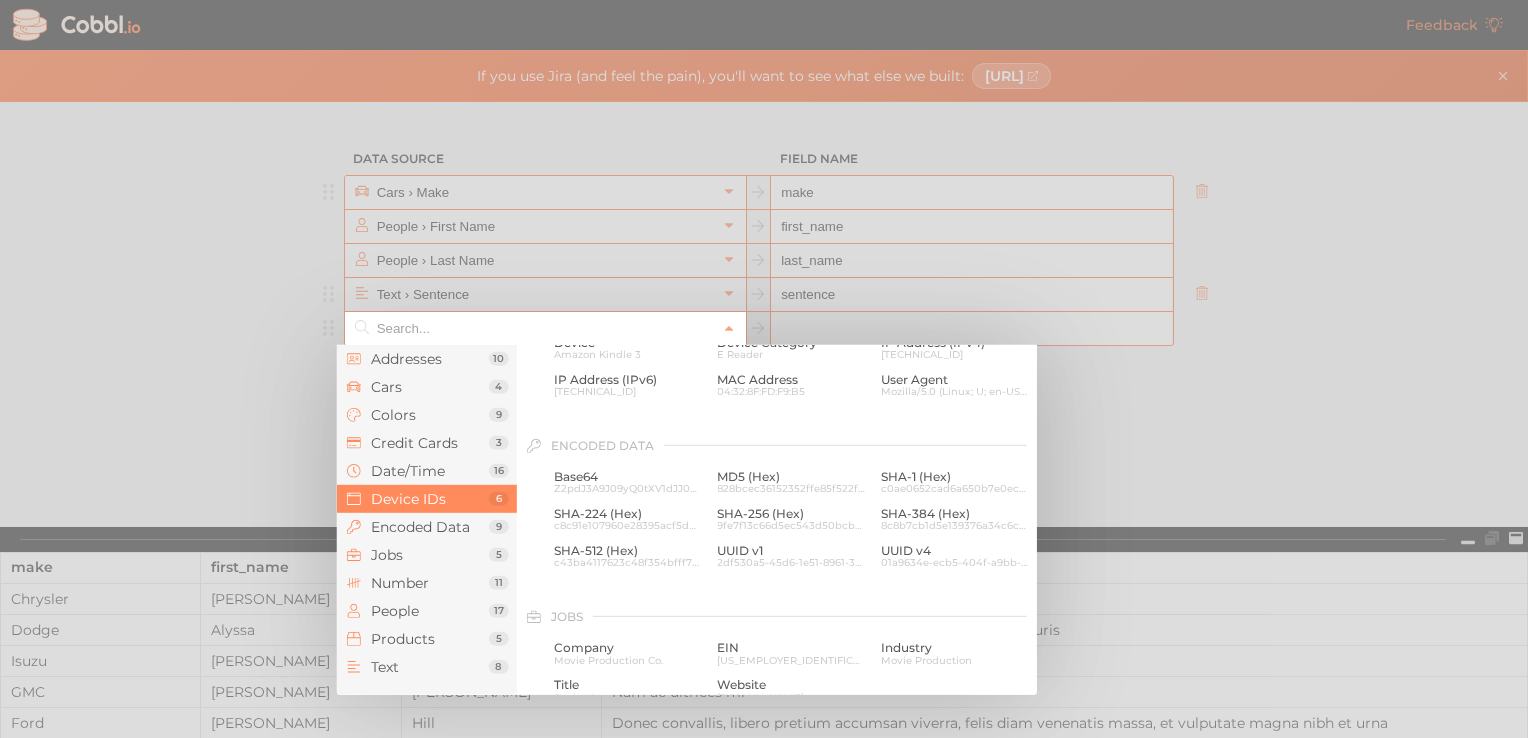scroll, scrollTop: 1028, scrollLeft: 0, axis: vertical 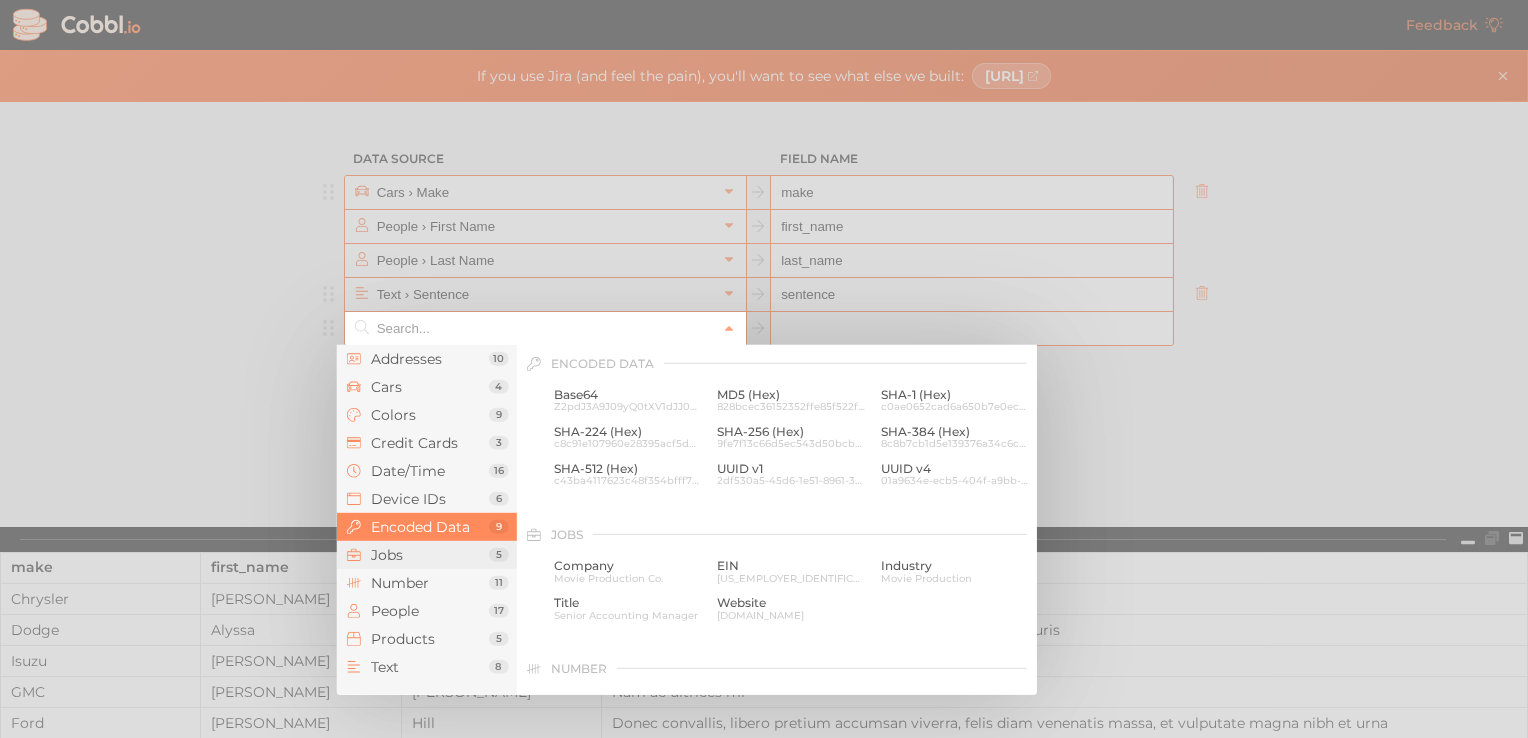 click on "Jobs" at bounding box center [430, 555] 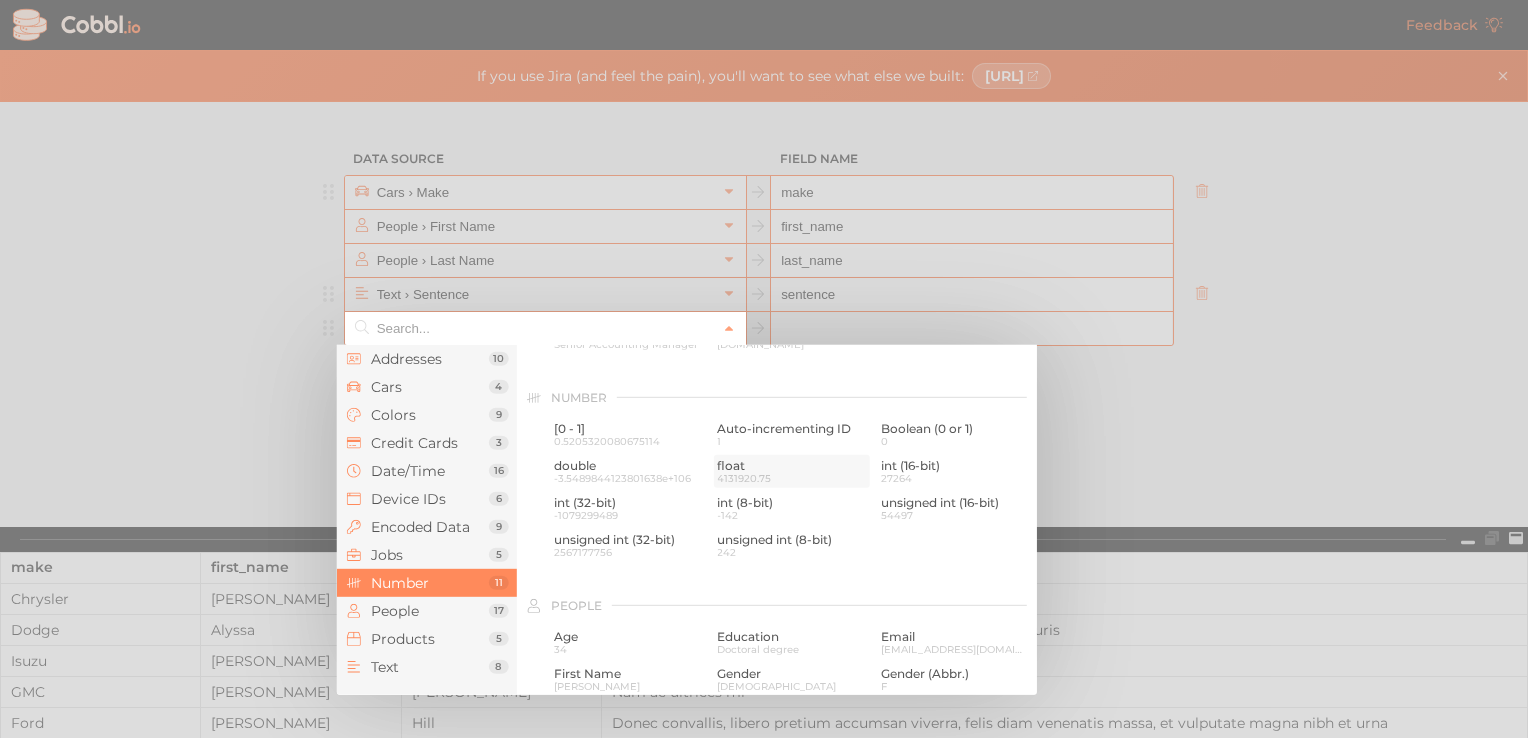 scroll, scrollTop: 1223, scrollLeft: 0, axis: vertical 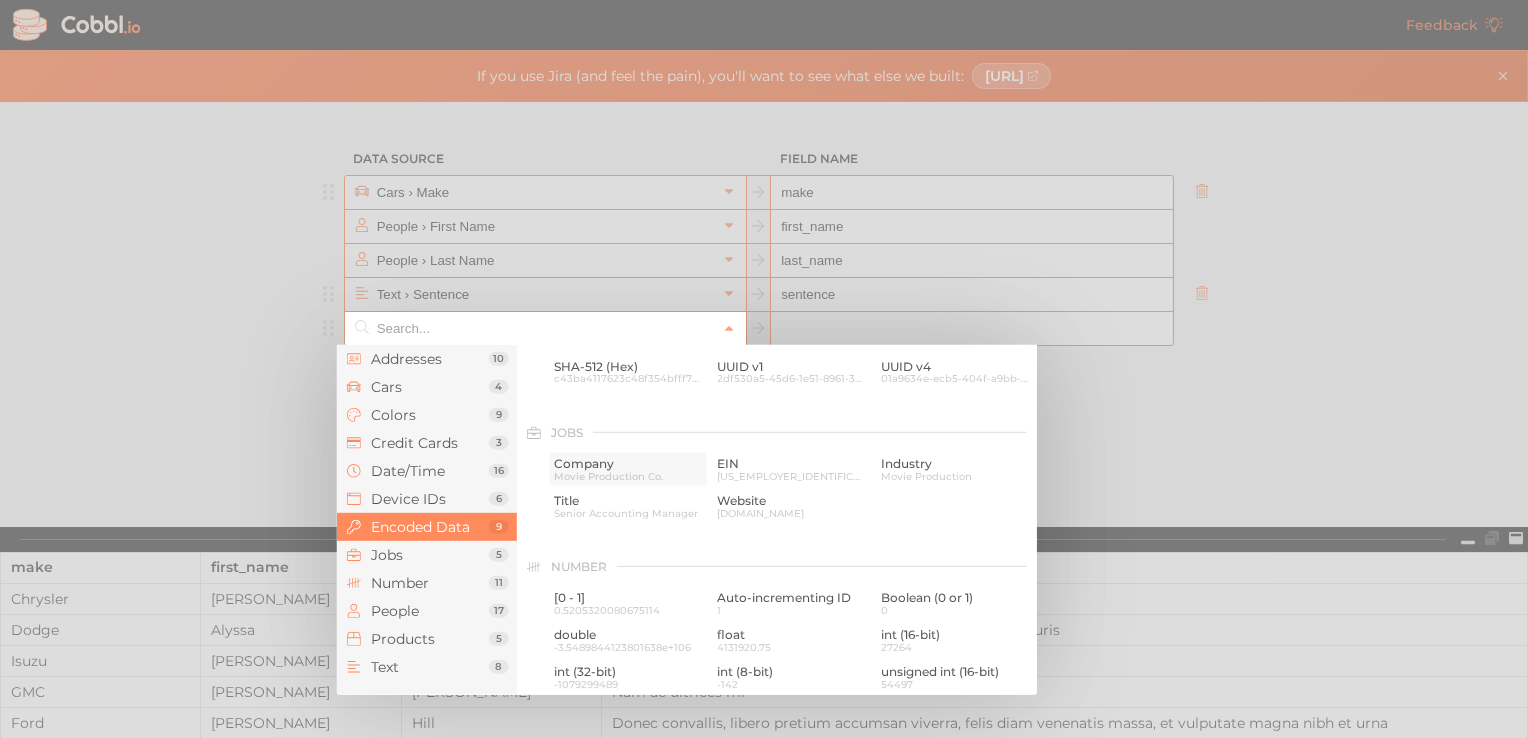 click on "Company" at bounding box center (628, 464) 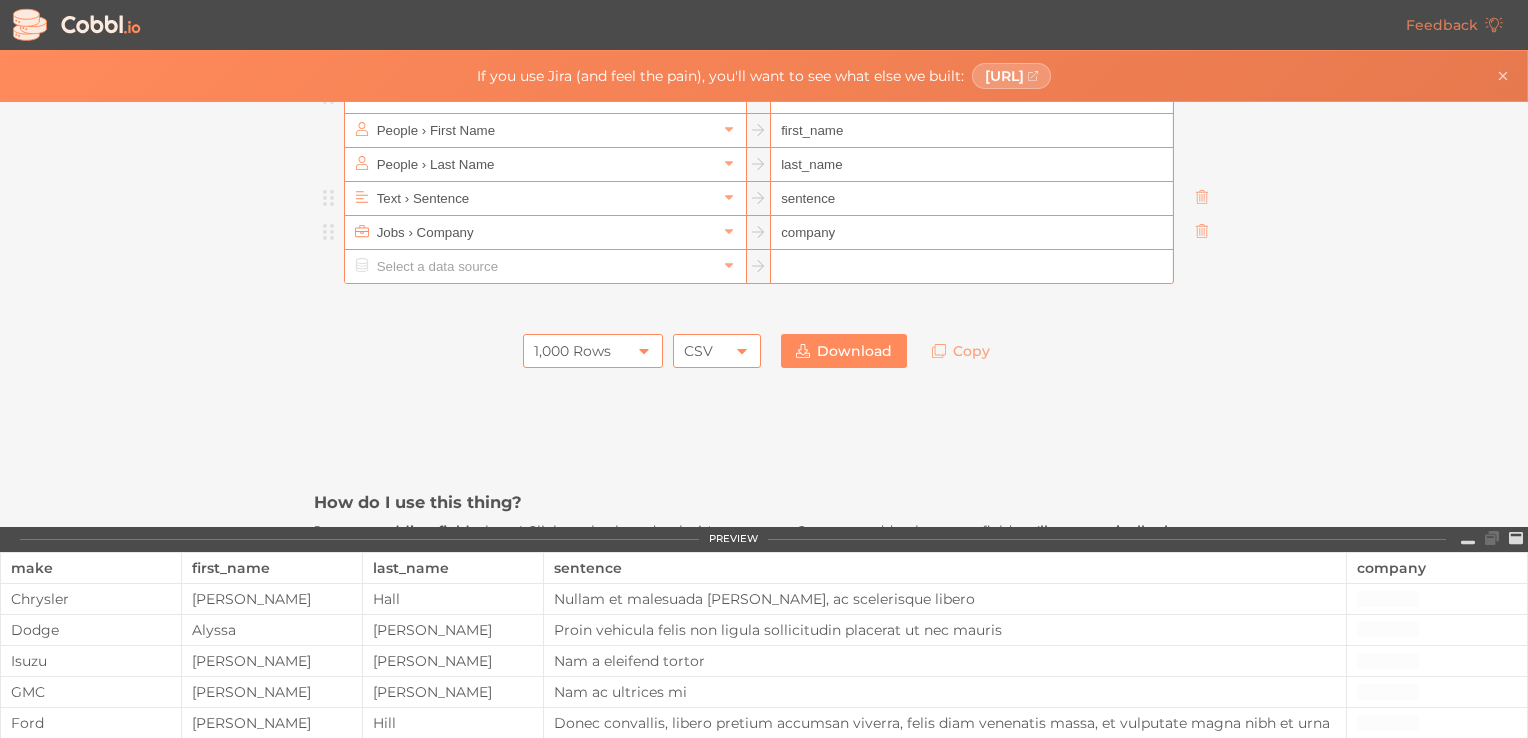 scroll, scrollTop: 100, scrollLeft: 0, axis: vertical 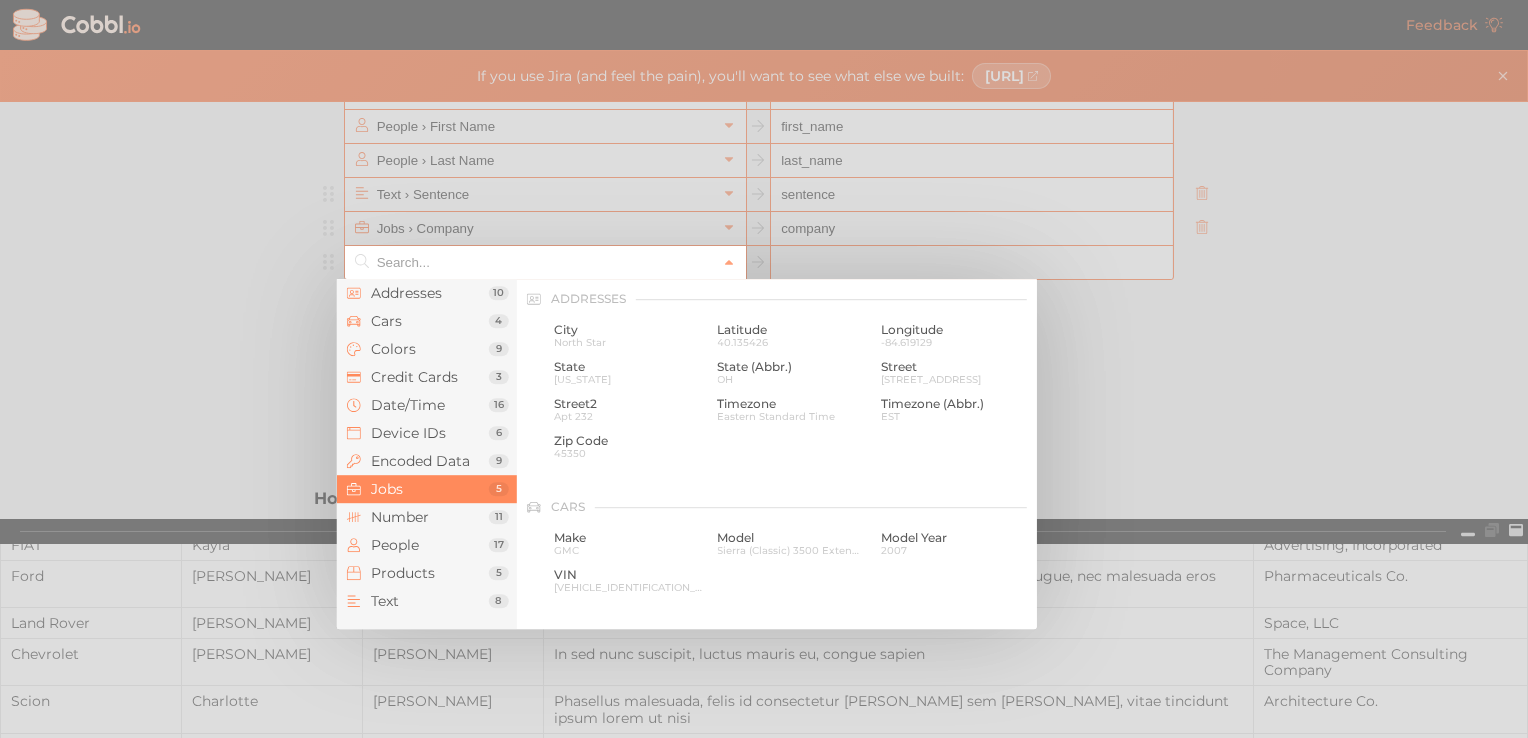 click at bounding box center (544, 262) 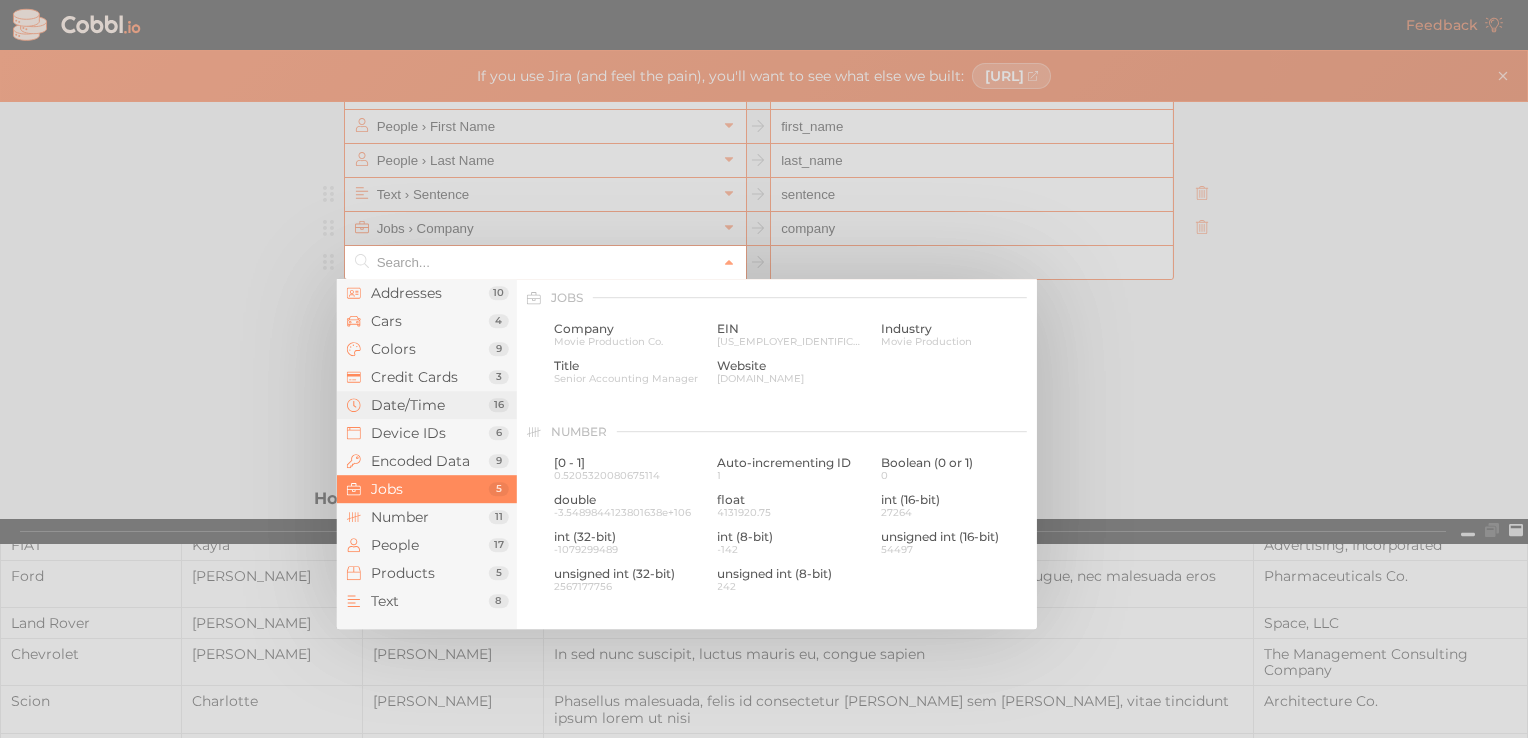 click on "Date/Time" at bounding box center (430, 405) 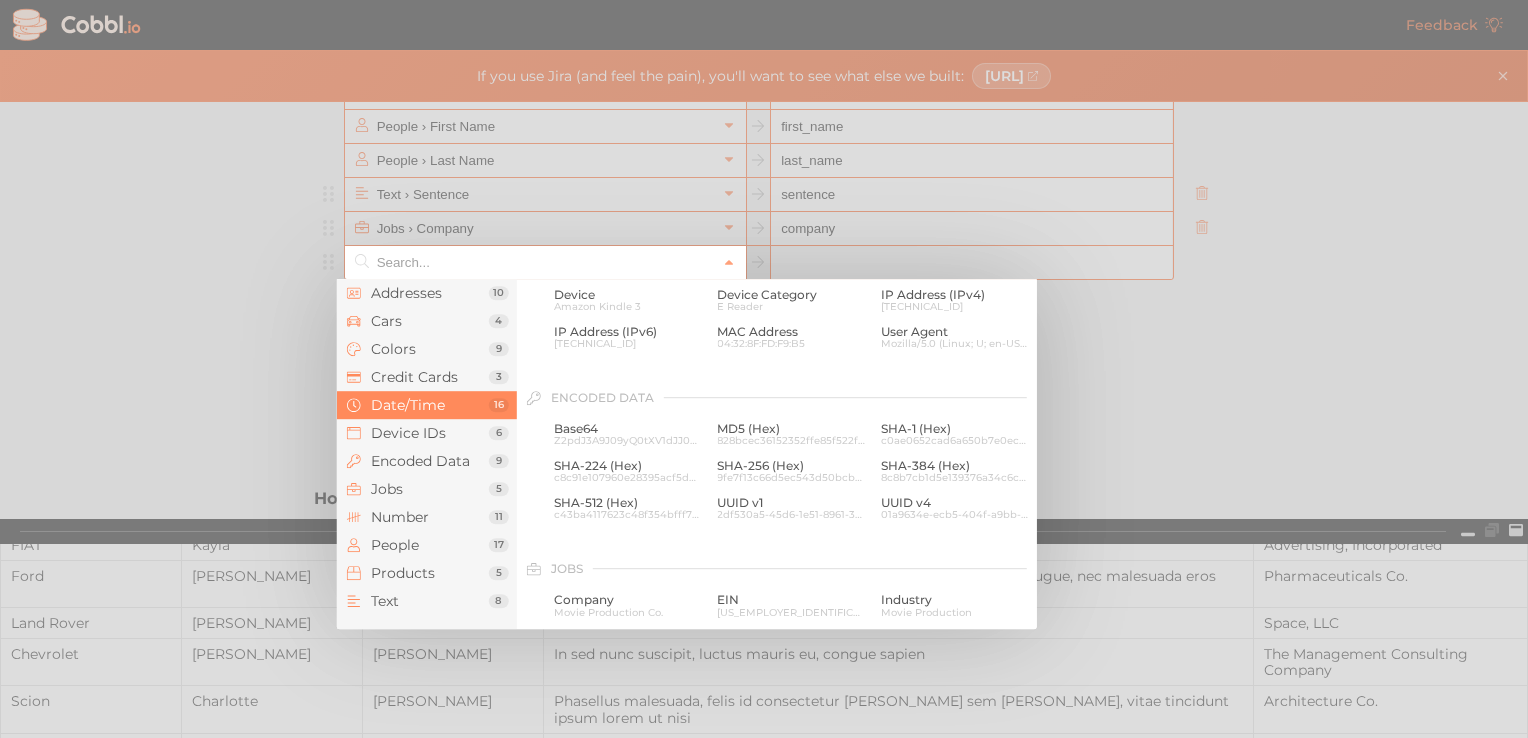 scroll, scrollTop: 611, scrollLeft: 0, axis: vertical 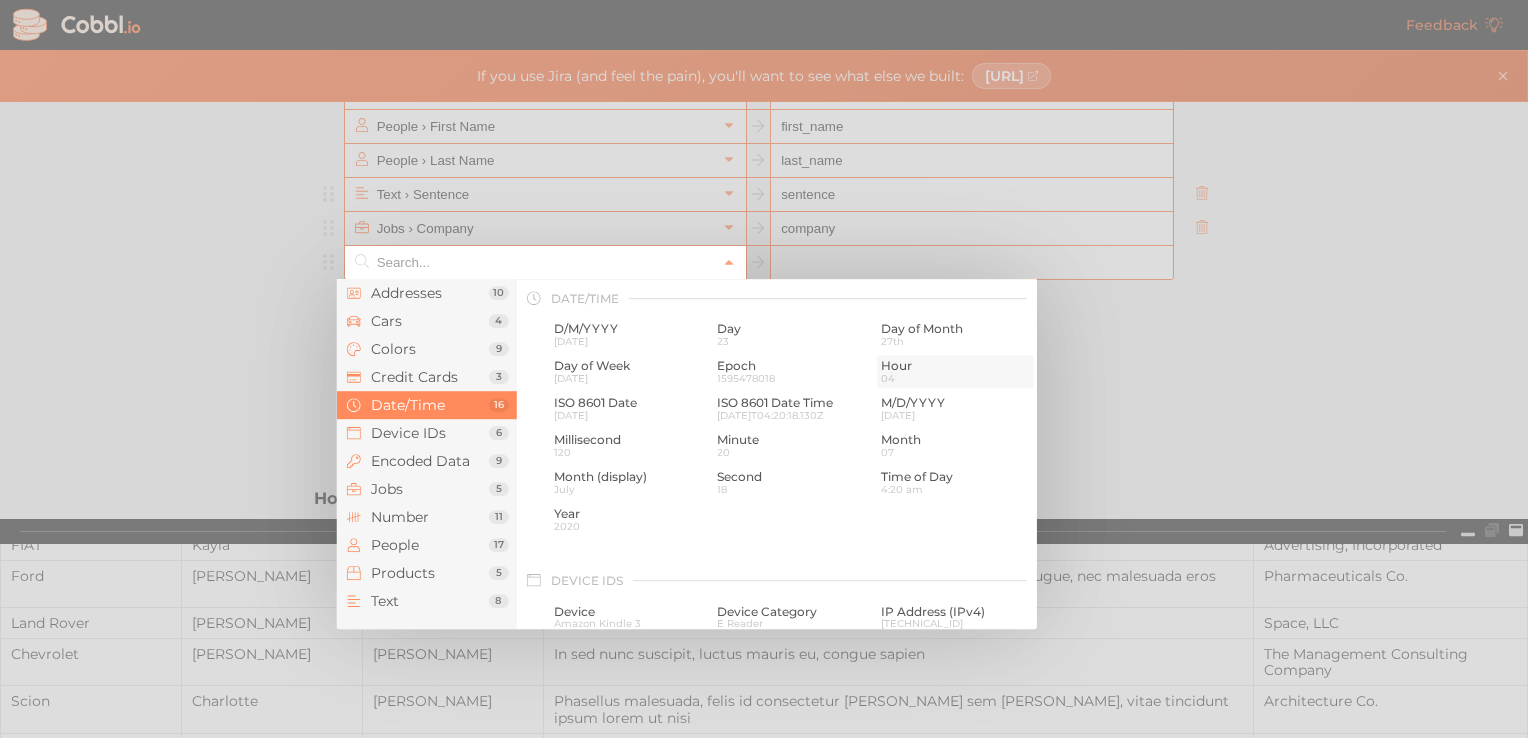 click on "04" at bounding box center [955, 378] 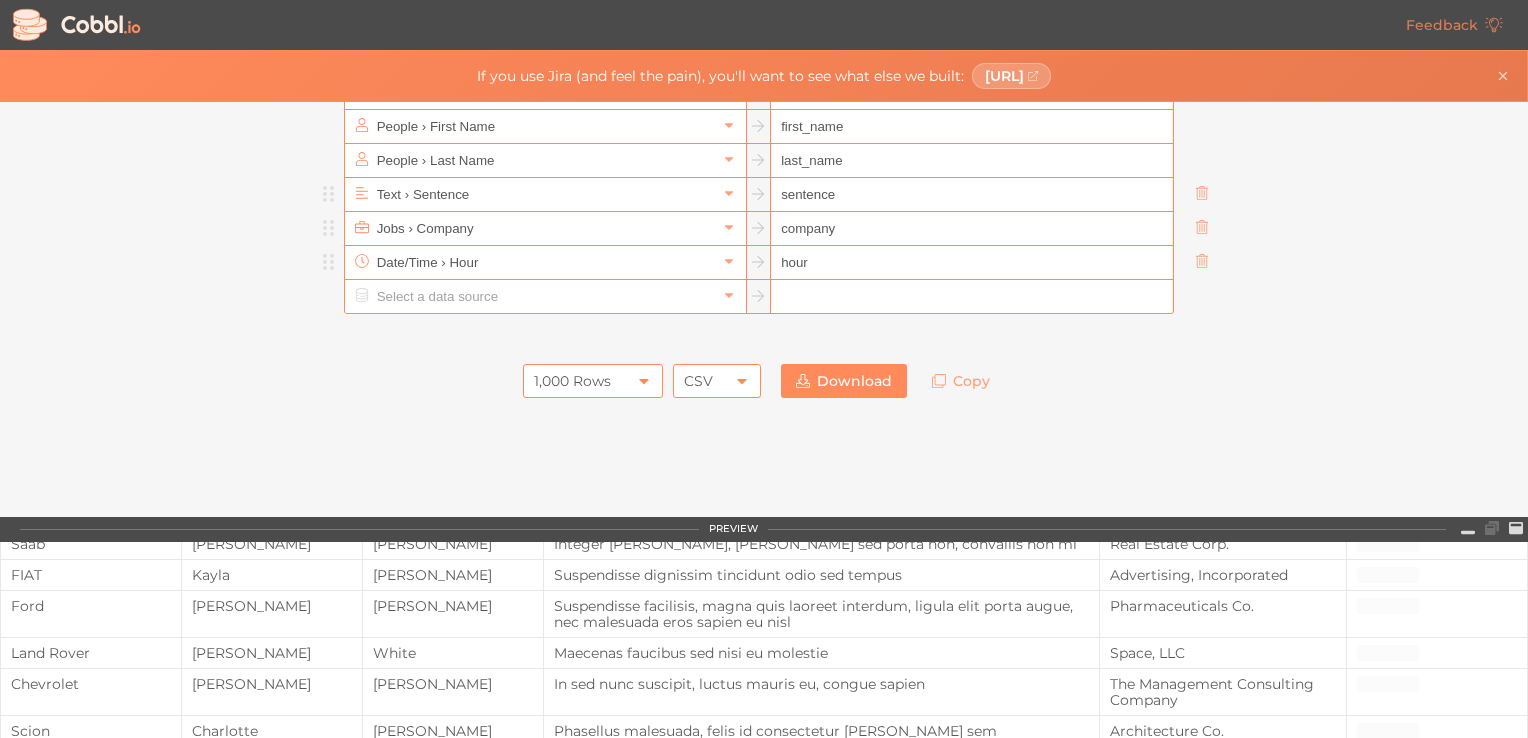 scroll, scrollTop: 134, scrollLeft: 0, axis: vertical 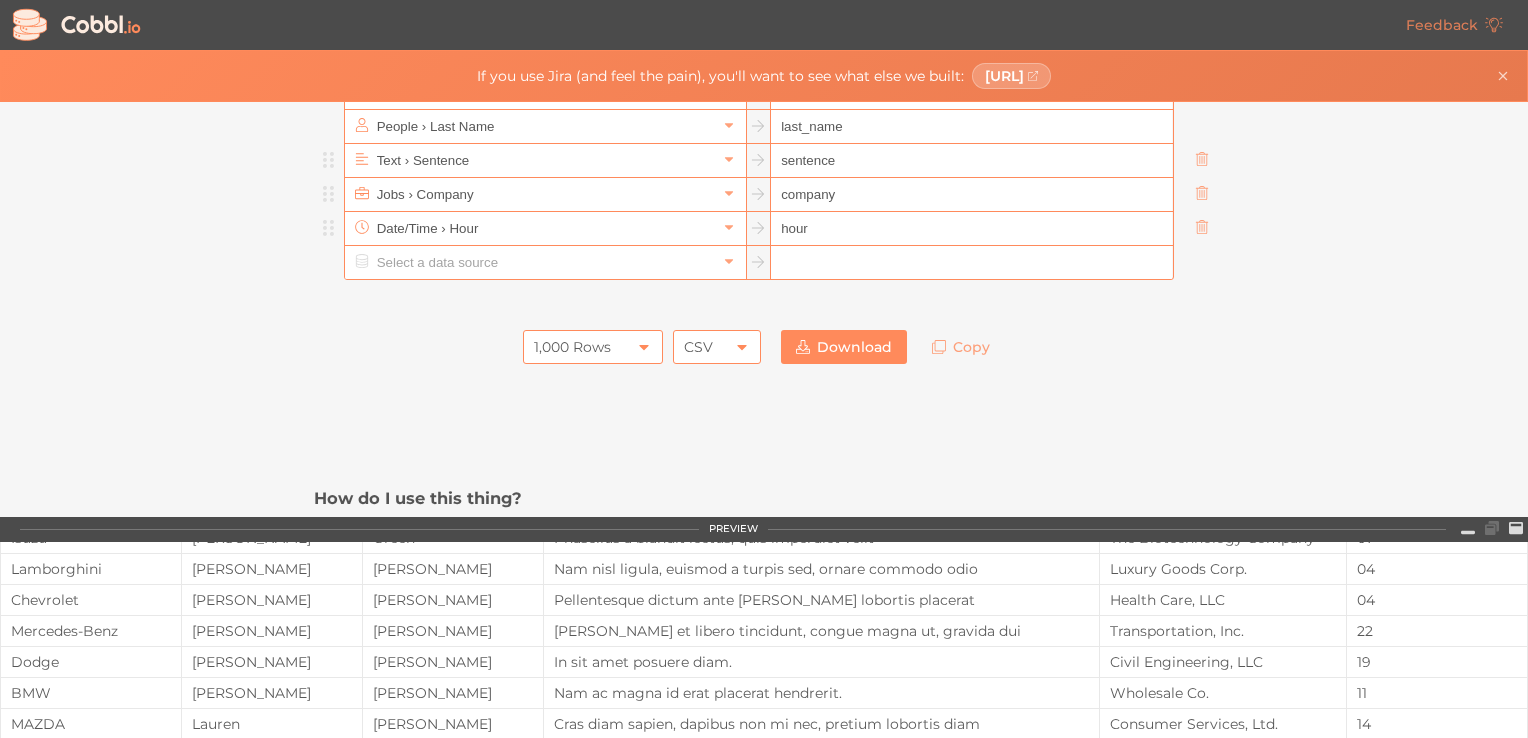 click on "1,000 Rows" at bounding box center (593, 347) 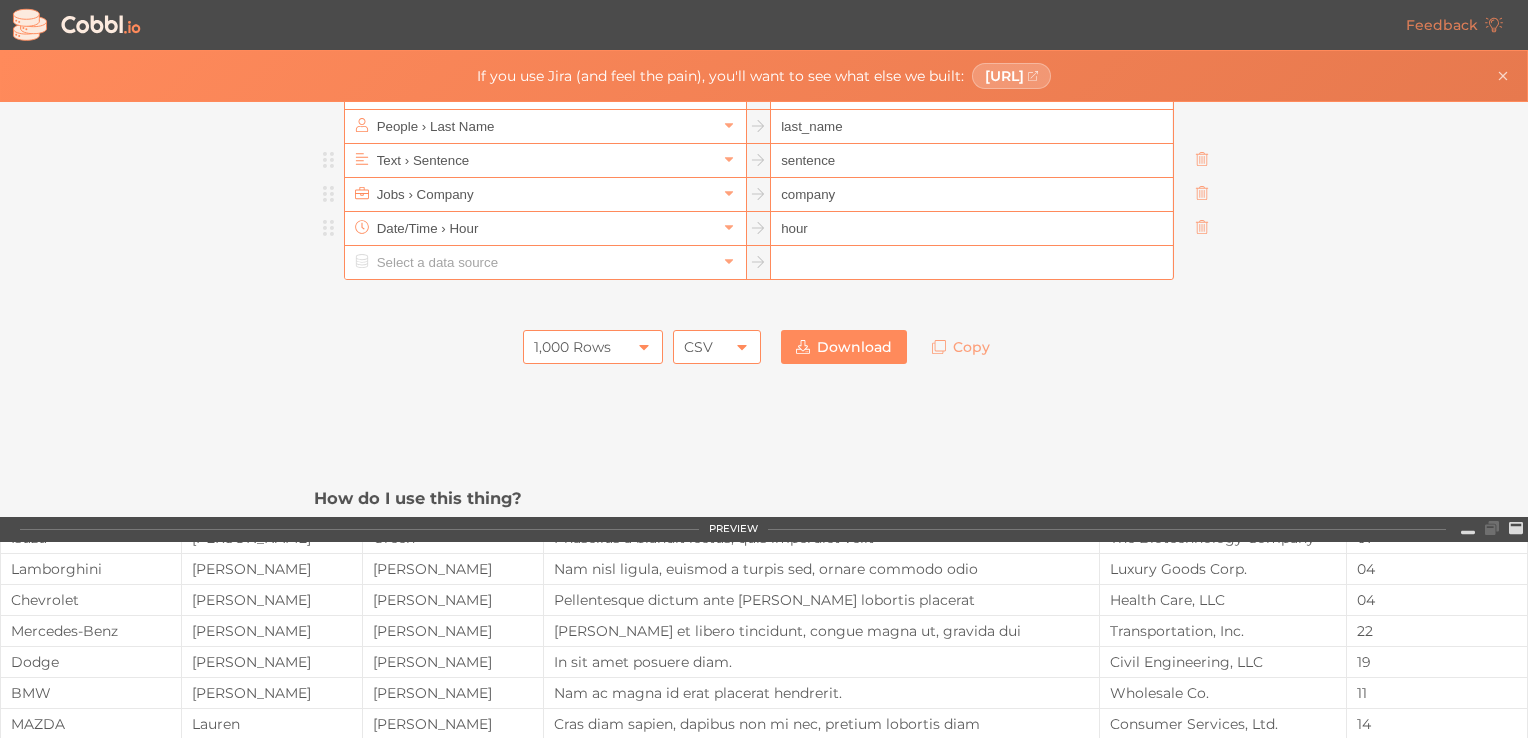 click on "How do I use this thing? Just  start adding fields  above! Click, go keyboard-only, it's up to you. Once you add at least one field,  we'll automatically show you a preview  of what your random data will look like. When you're finished with your dataset, go ahead and  download  it, and use it wherever you need it! What are we aiming to do here? With [DOMAIN_NAME], our goal is to   make it as simple as possible to bring your projects to life with realistic (but fake!) data . Maybe you have a project that, yeah, it looks fine, but it's missing that sense of realism. Sure, you could manually generate a bunch of random data to fill into your design or app, but ugh you've done that before and you just don't have the time. Maybe real data is not accessible, or you can't pull it in real-time, or you're just not allowed to use live customer information. Whatever the reason, that's where [DOMAIN_NAME] comes in. We're here to solve that I-just-need-to-show-what-my-work-realistically-looks-like data problem. Who is this for?" at bounding box center (764, 999) 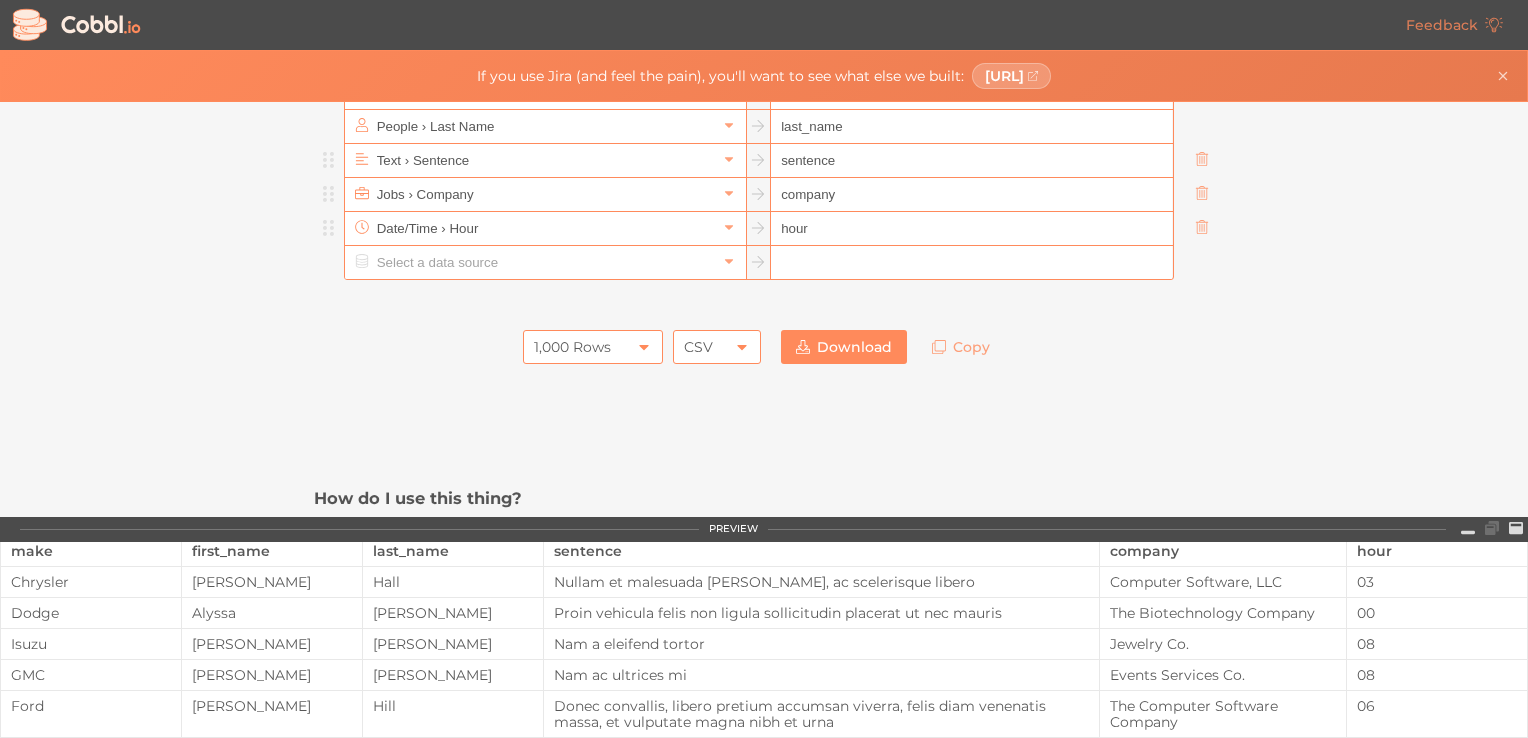 scroll, scrollTop: 0, scrollLeft: 0, axis: both 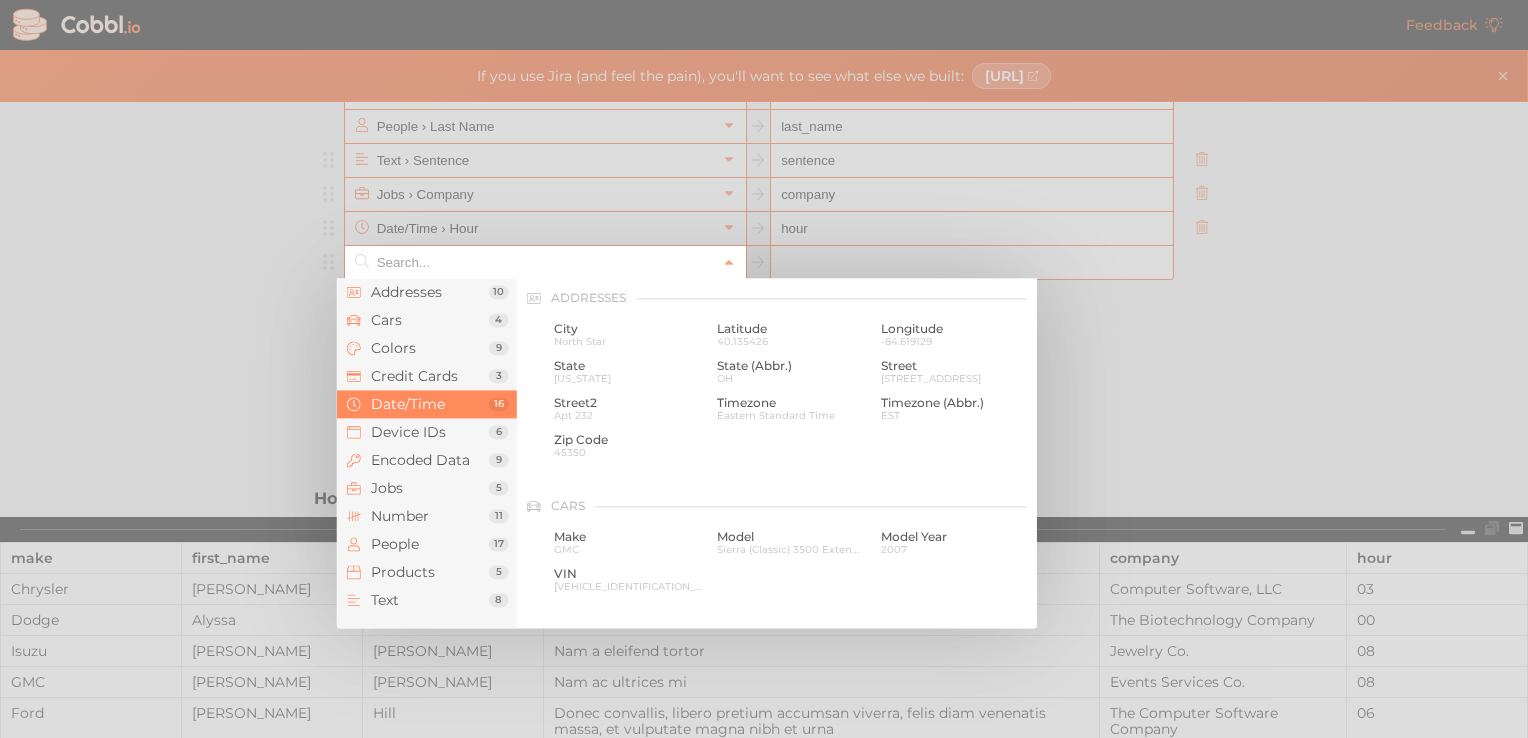 click at bounding box center (544, 262) 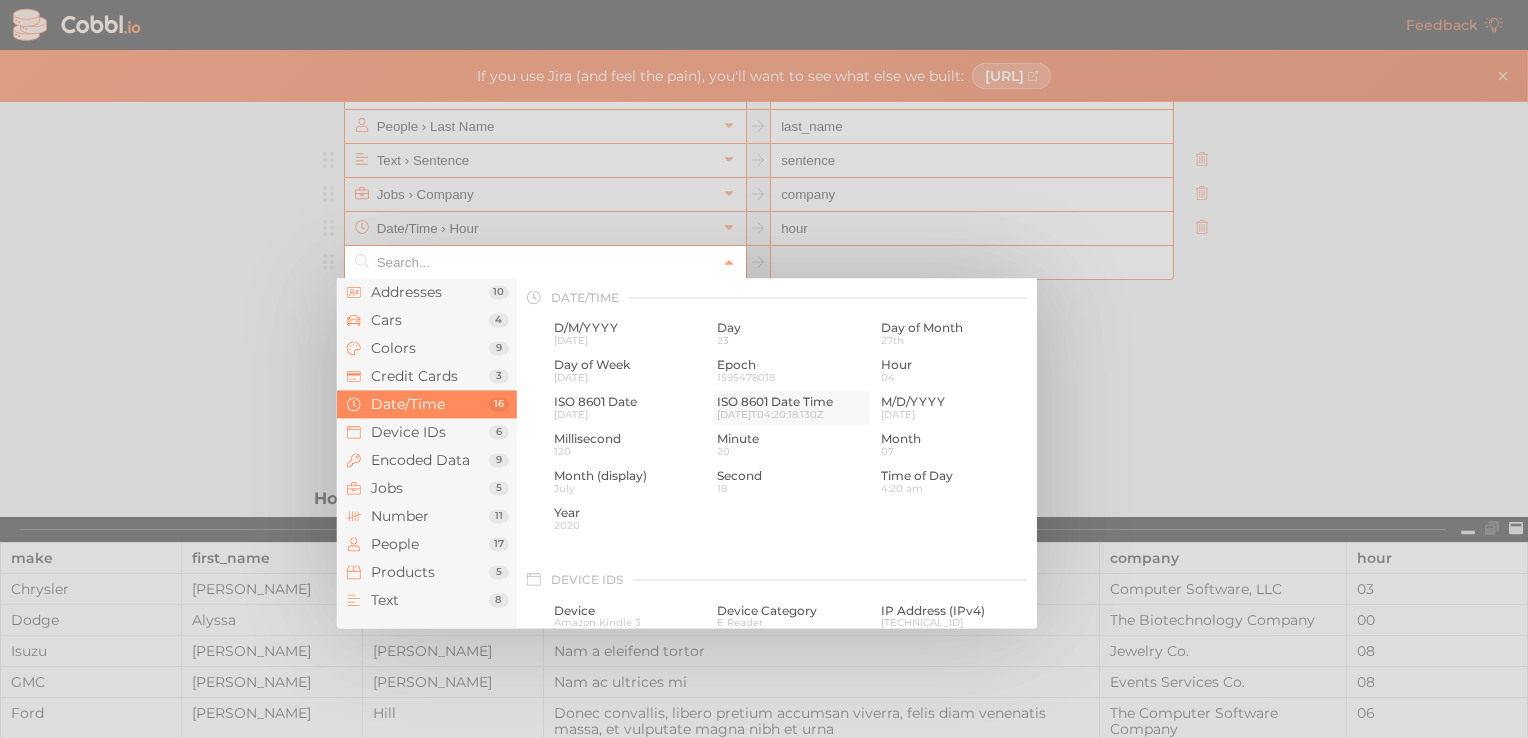 click on "ISO 8601 Date Time" at bounding box center [791, 403] 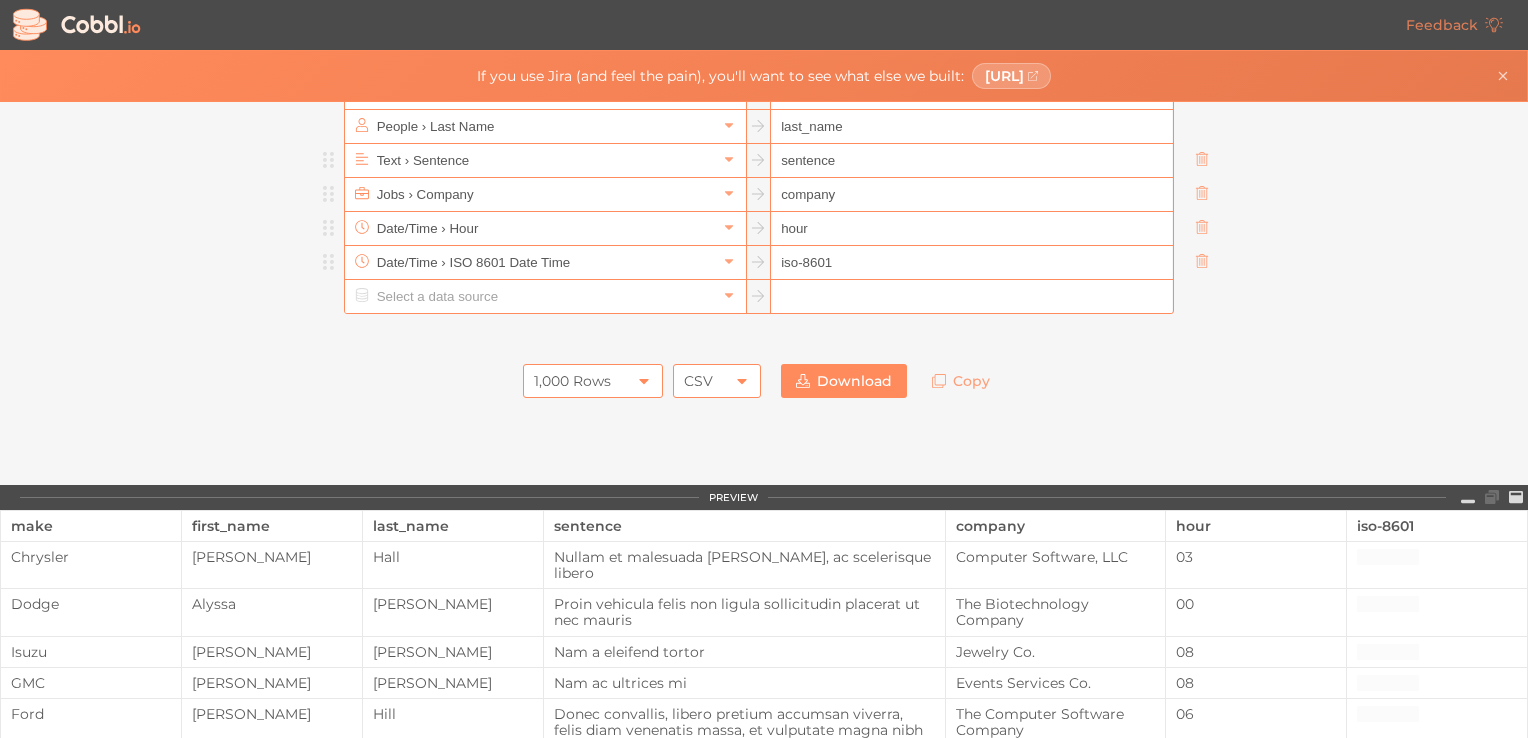 scroll, scrollTop: 168, scrollLeft: 0, axis: vertical 